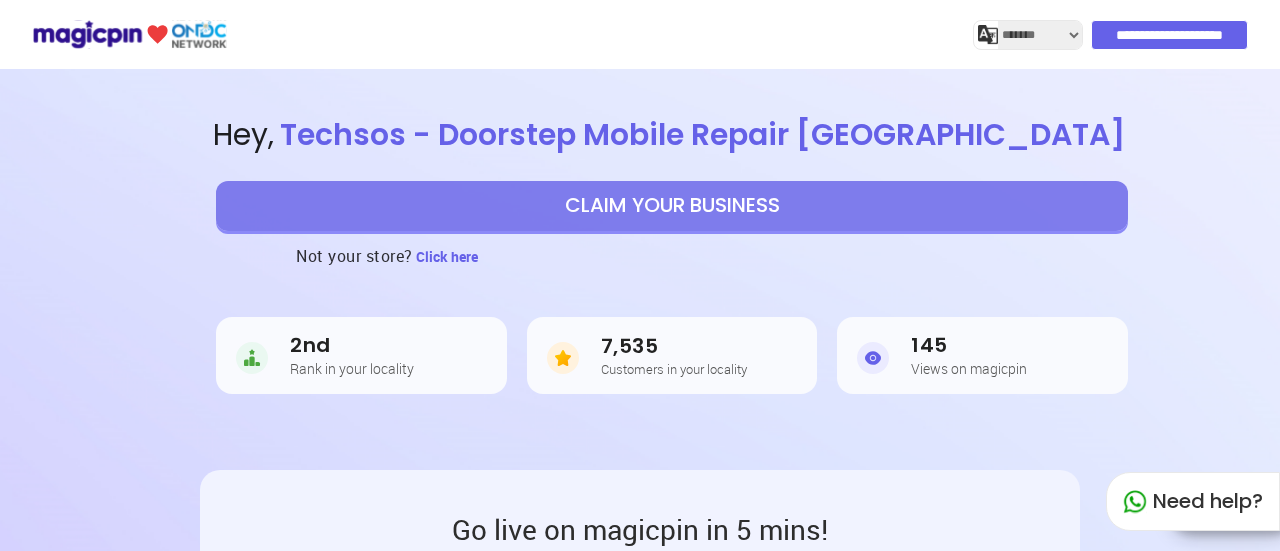 select on "*******" 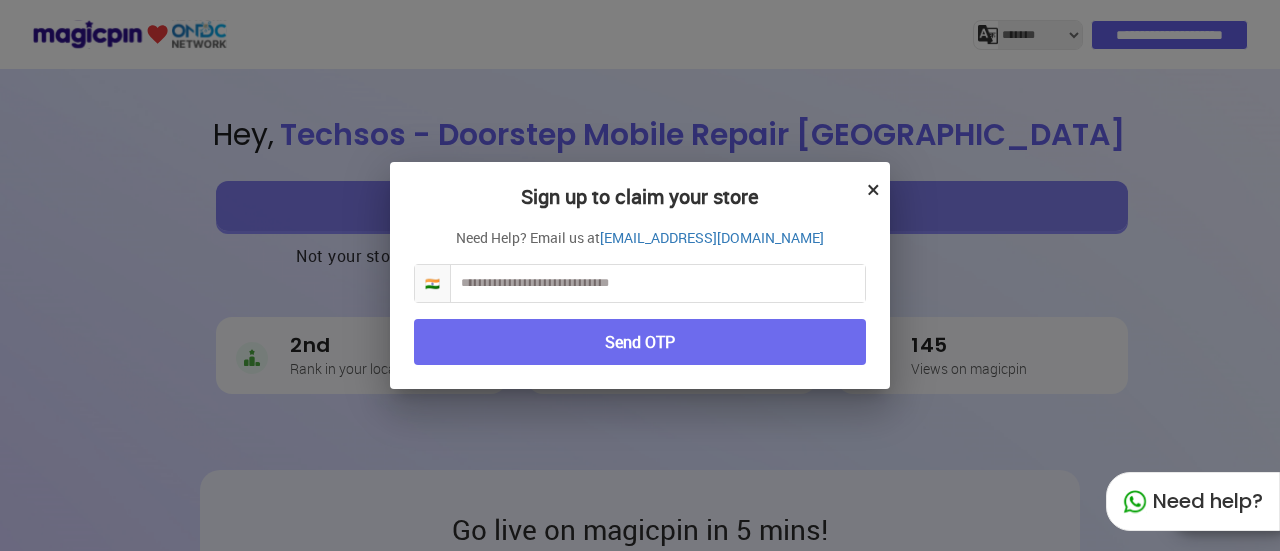 click at bounding box center [658, 283] 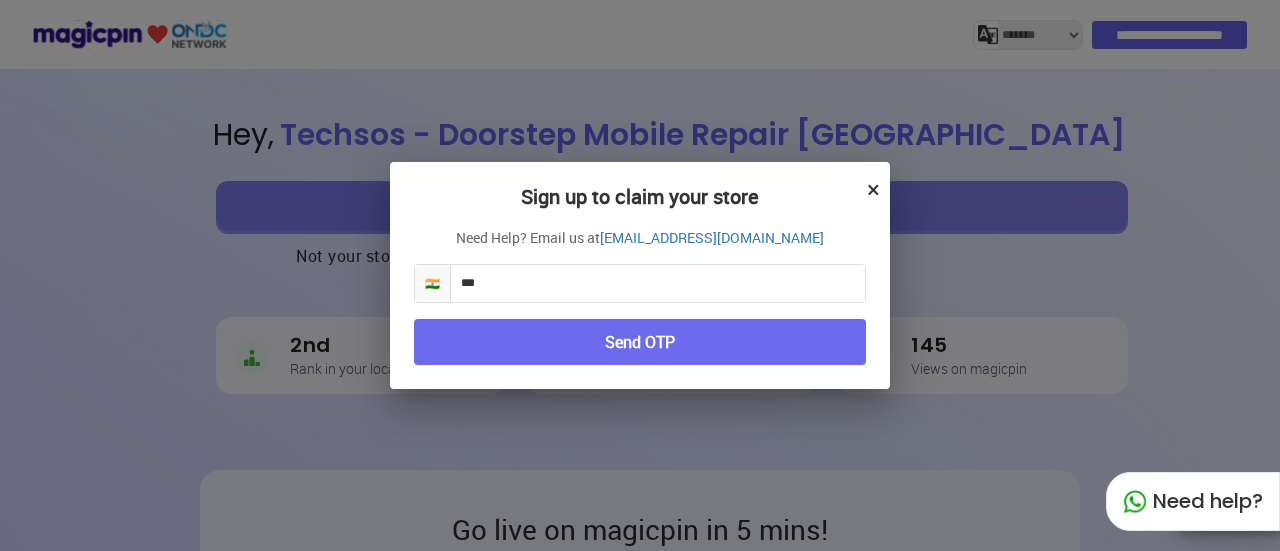 type on "**********" 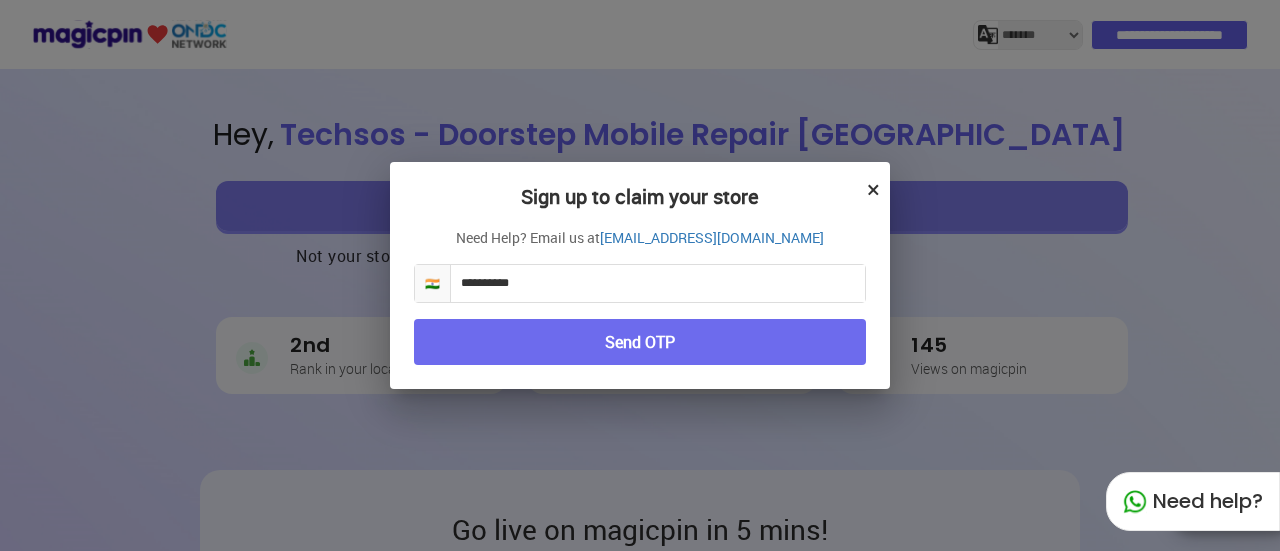 click on "Send OTP" at bounding box center [640, 342] 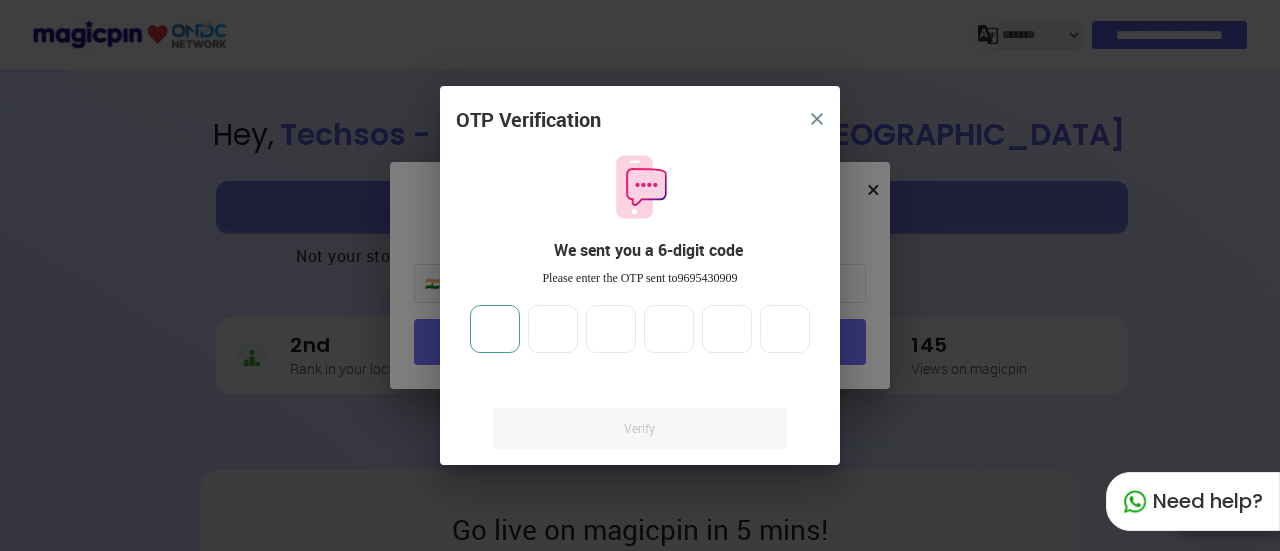 click at bounding box center [495, 329] 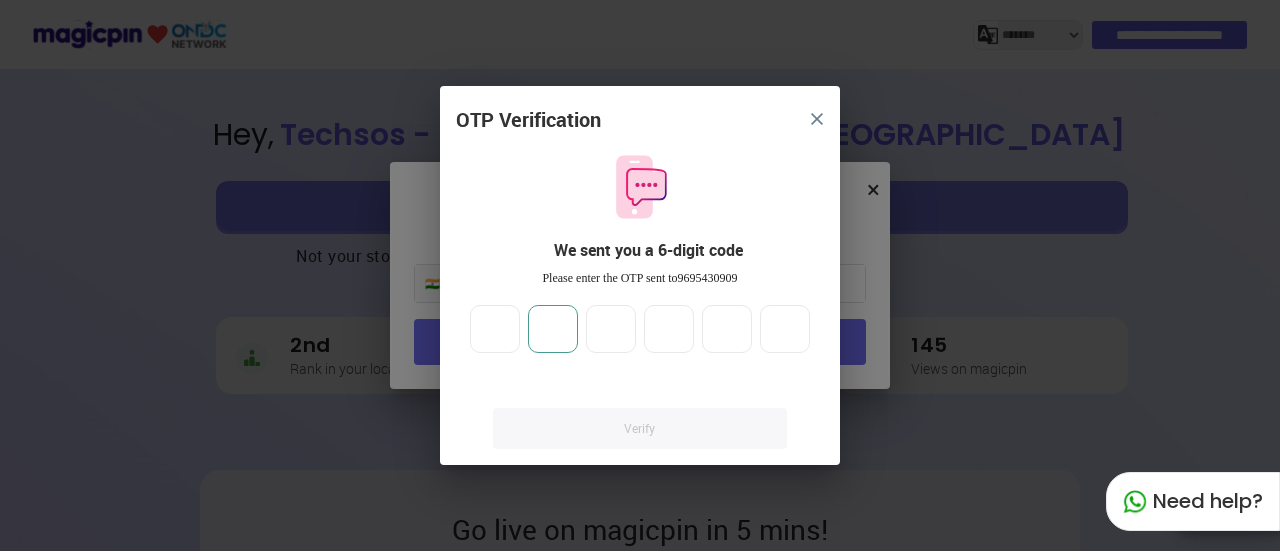 type on "*" 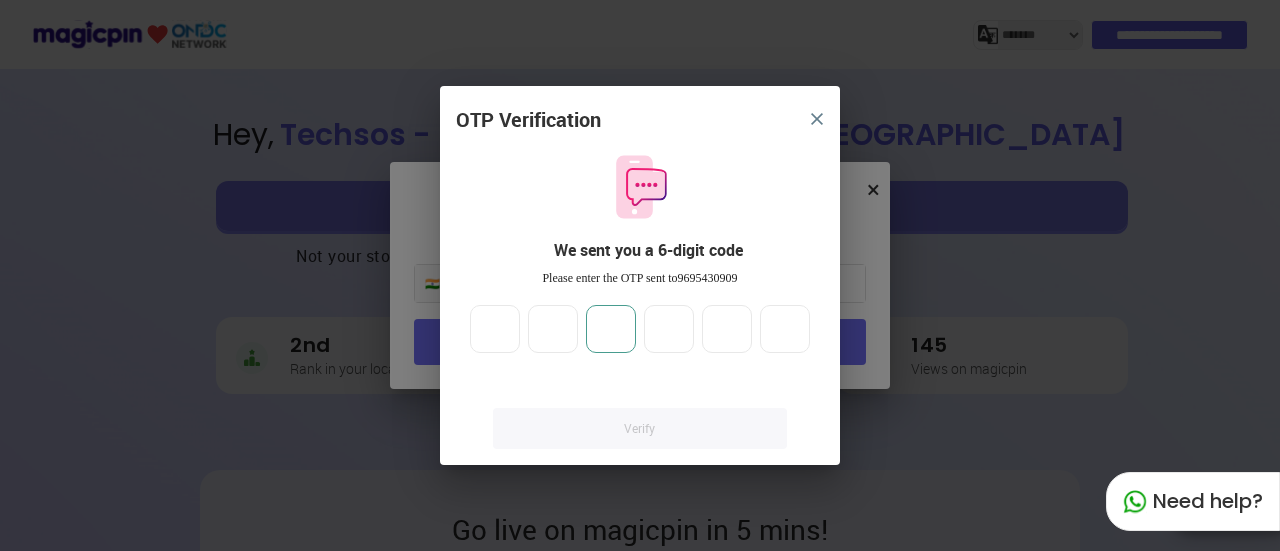 type on "*" 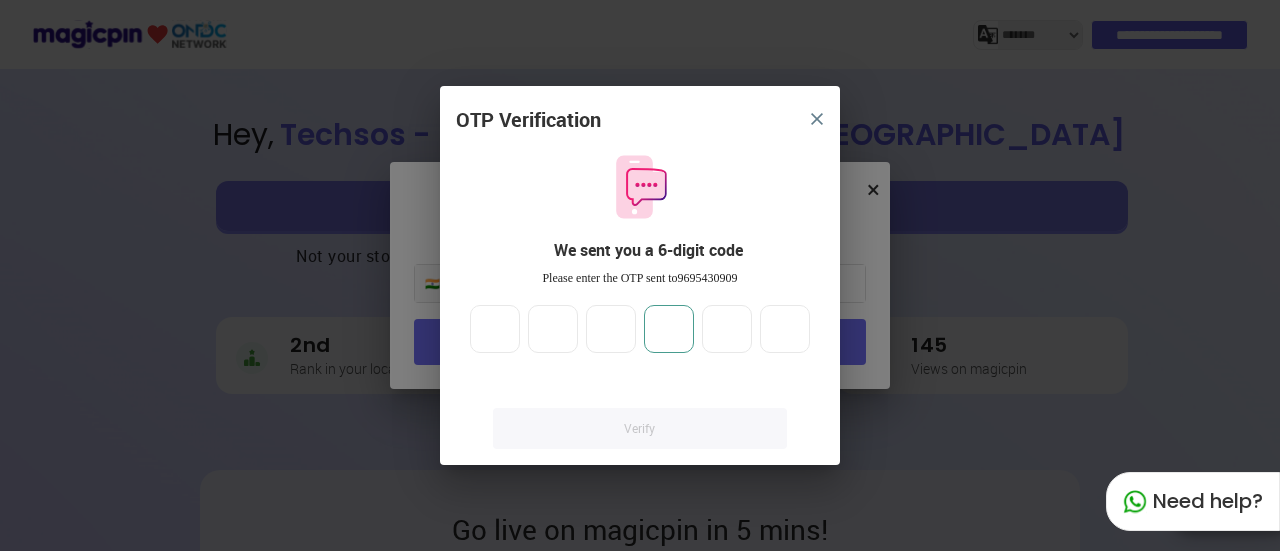 type on "*" 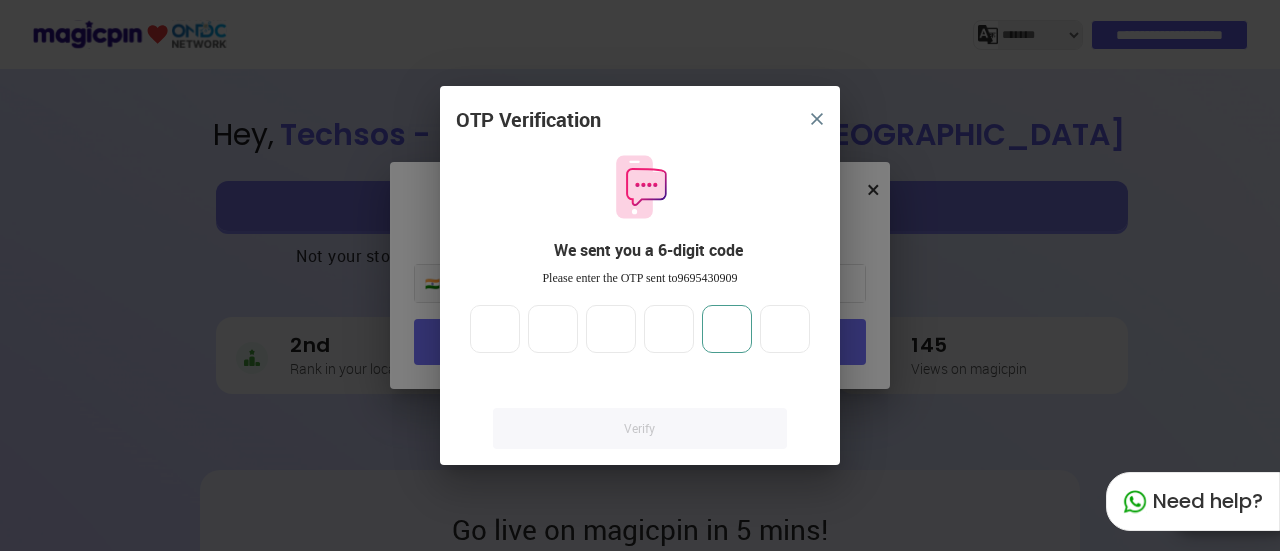 type on "*" 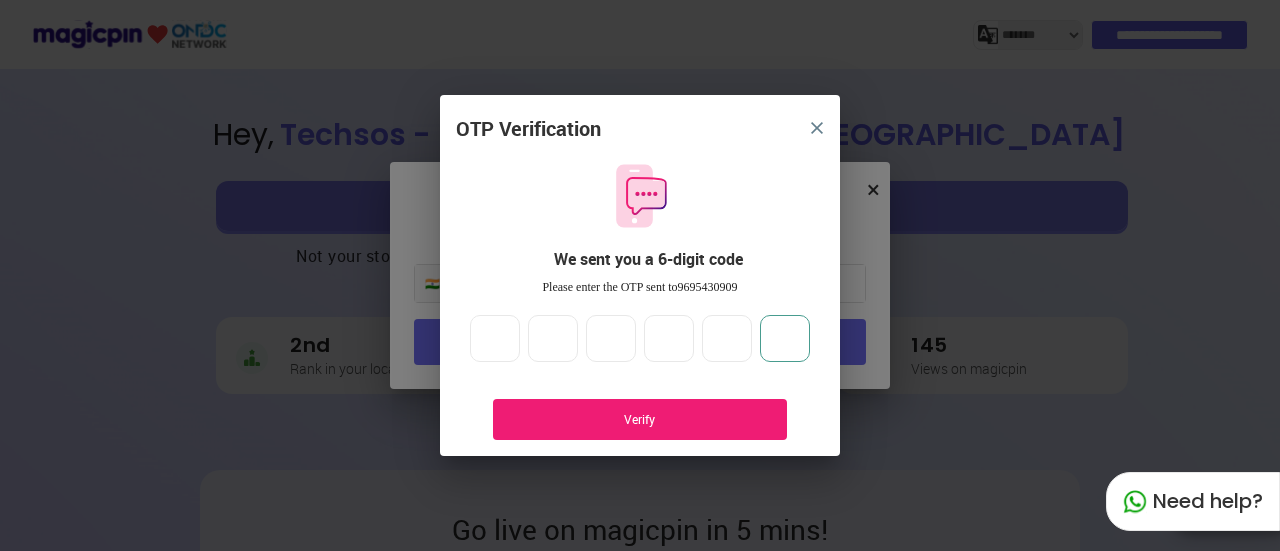 type on "*" 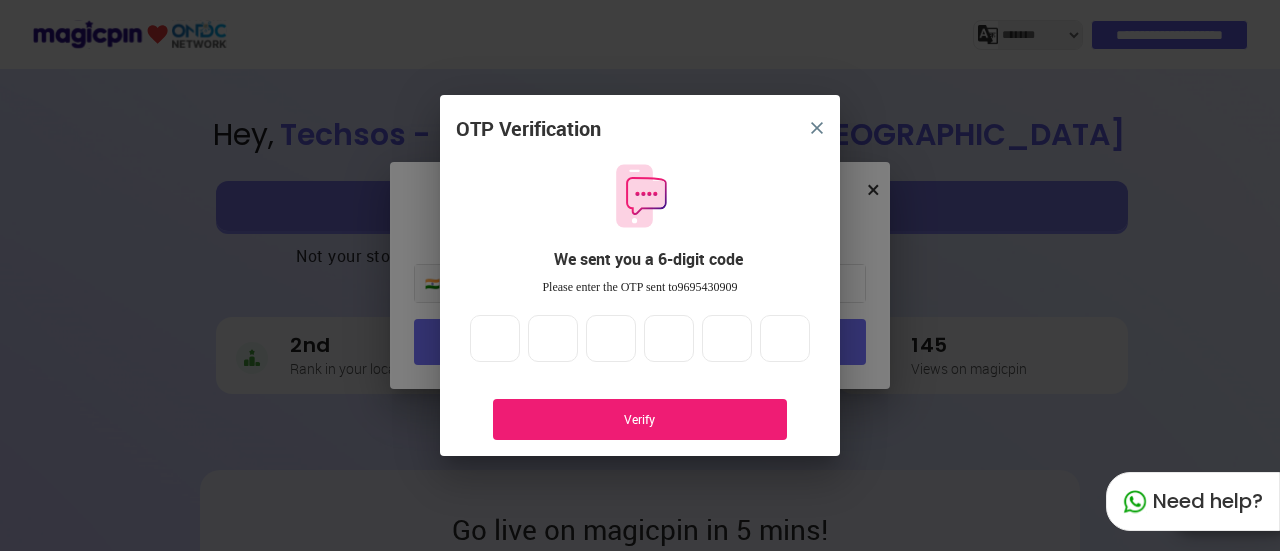click on "Verify" at bounding box center [640, 419] 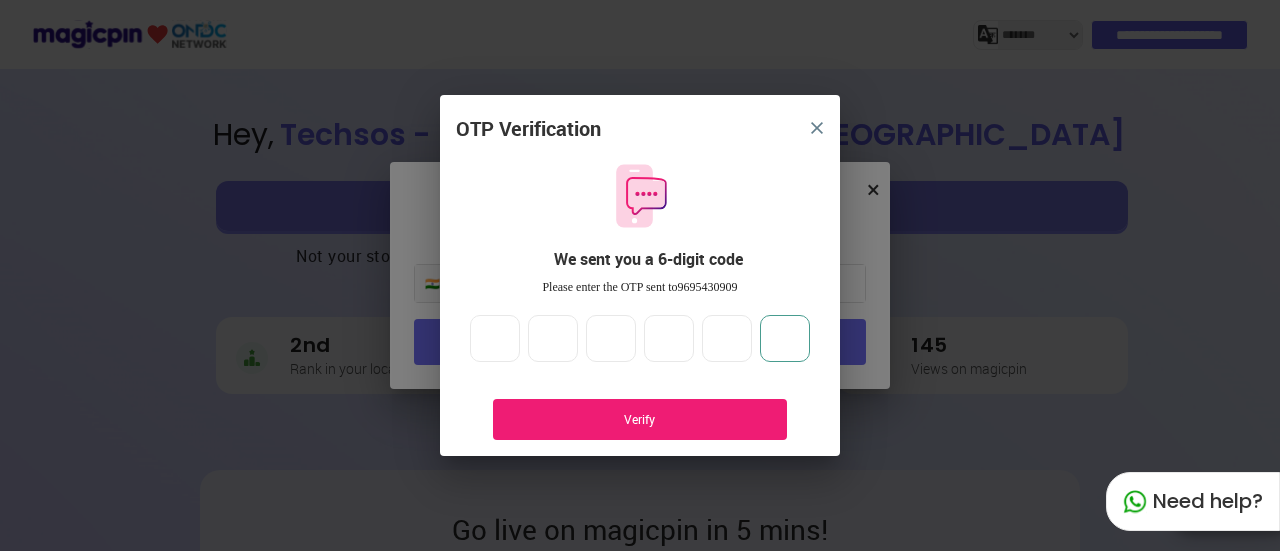 click on "*" at bounding box center [785, 339] 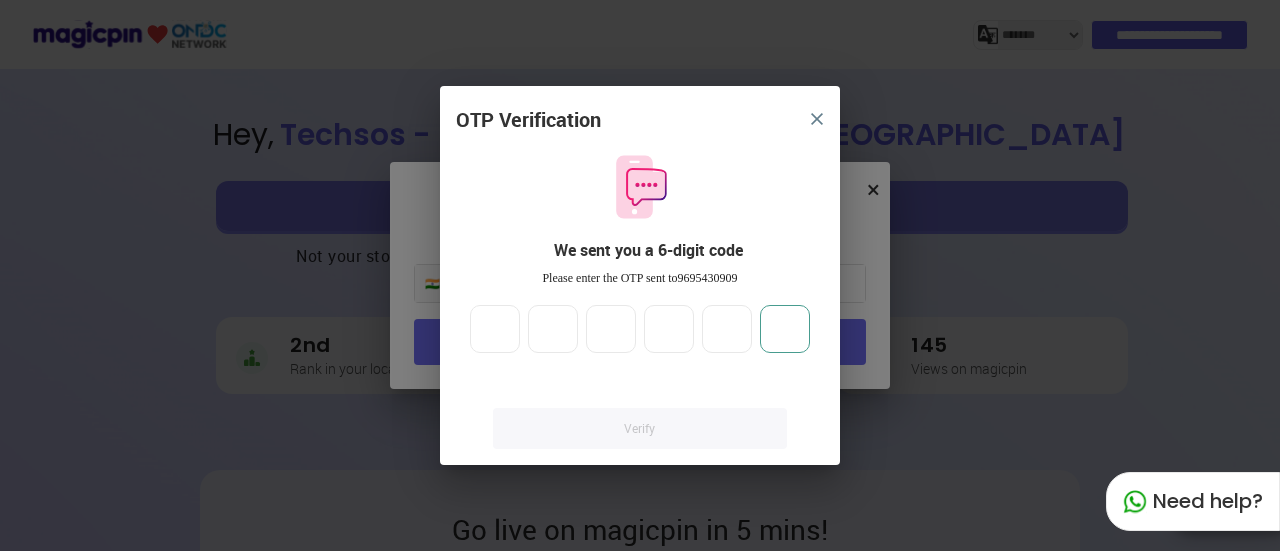 type 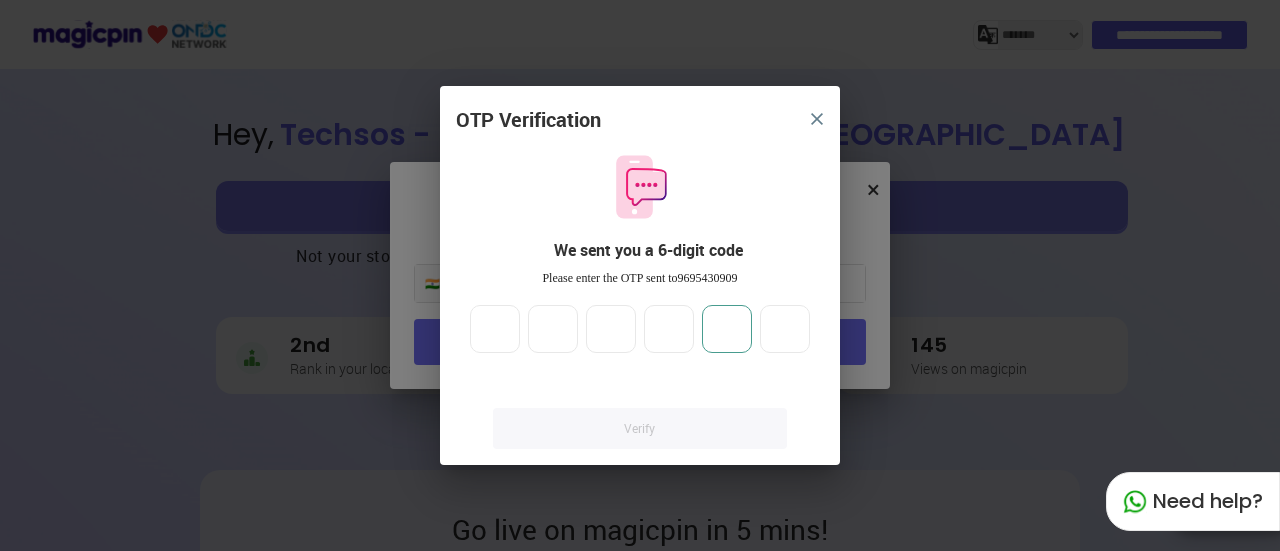 type 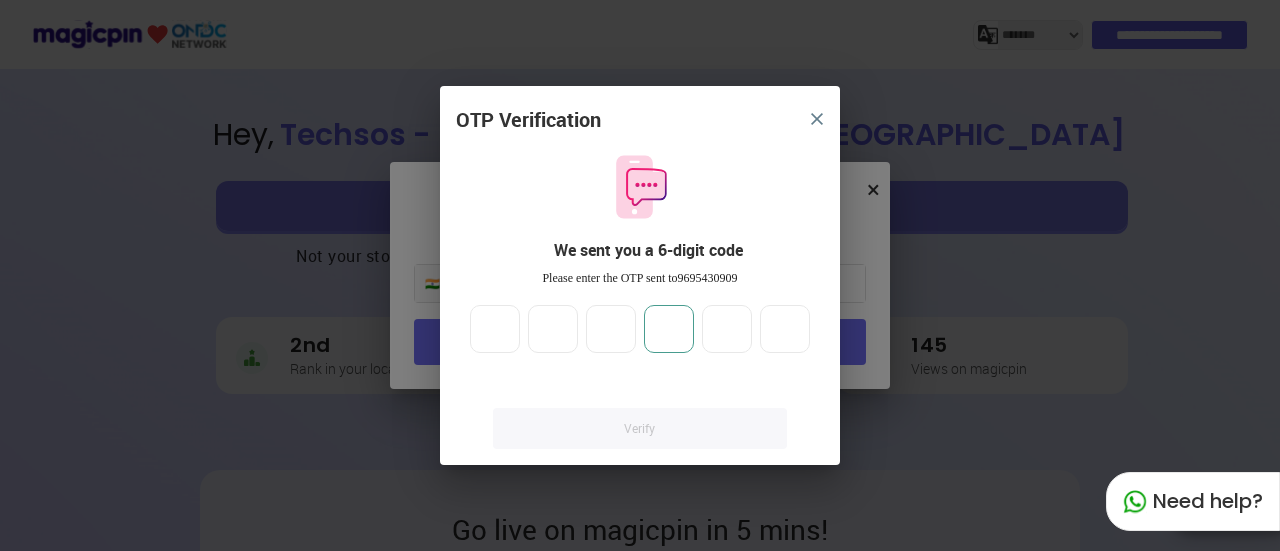 type 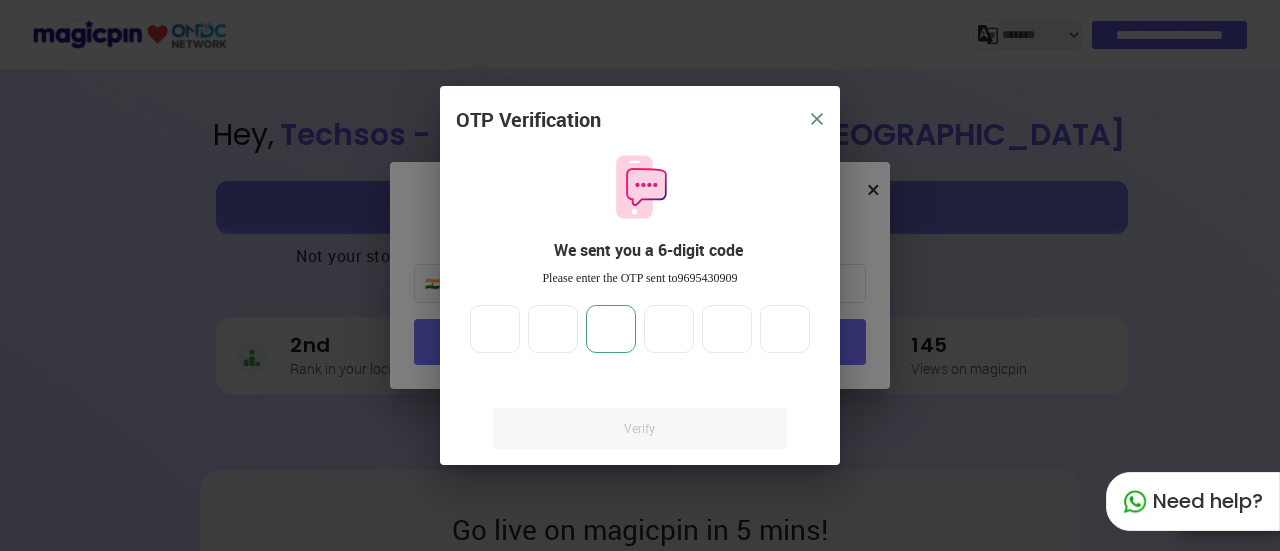 type 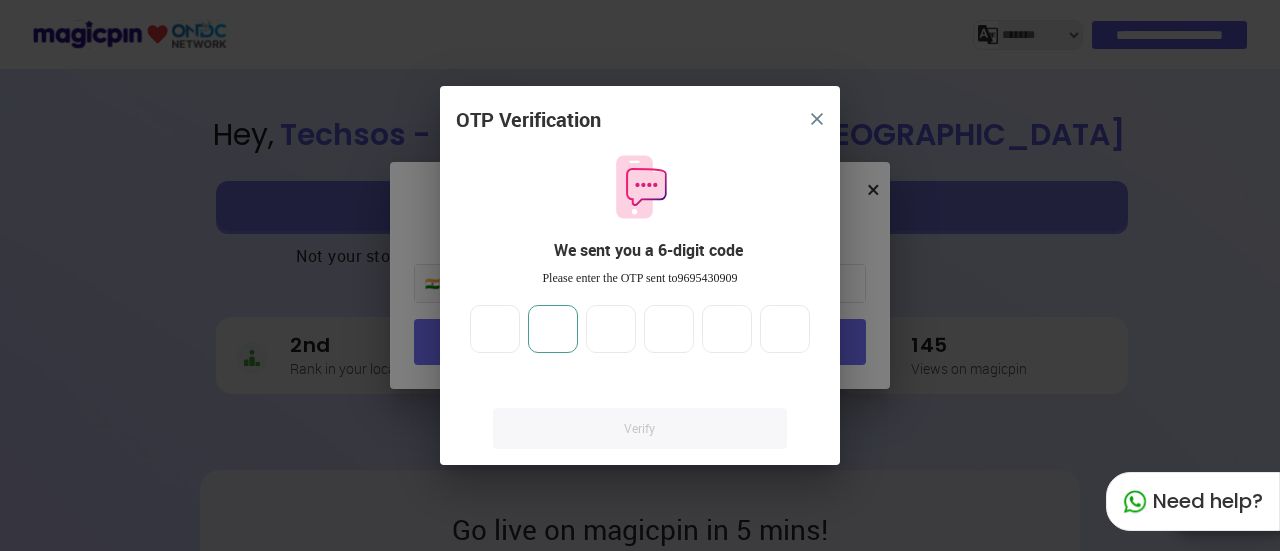 type 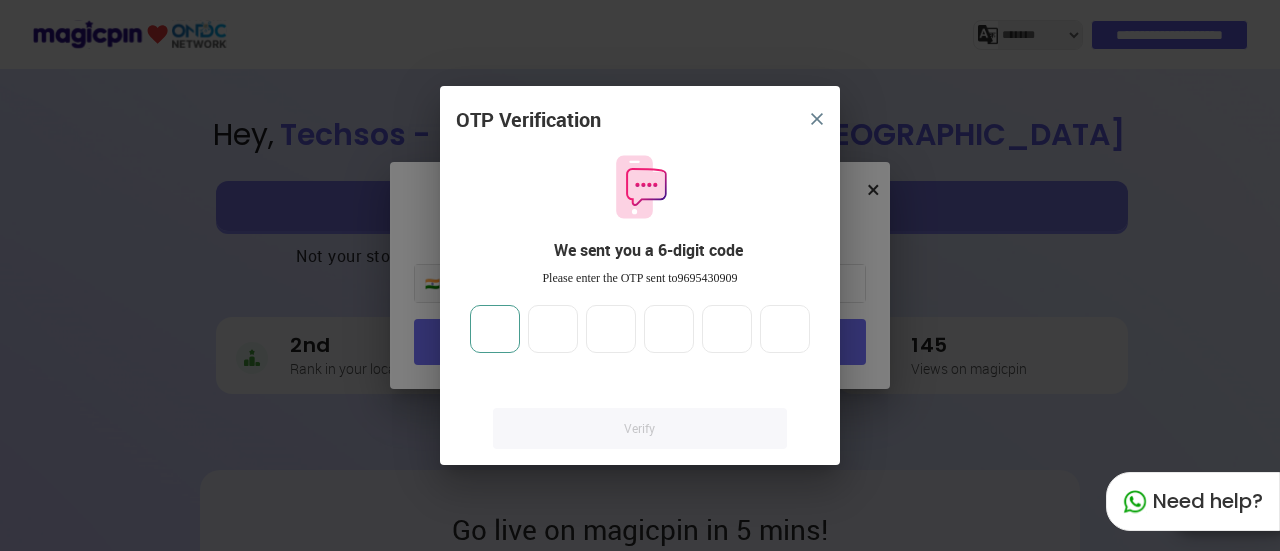 type on "*" 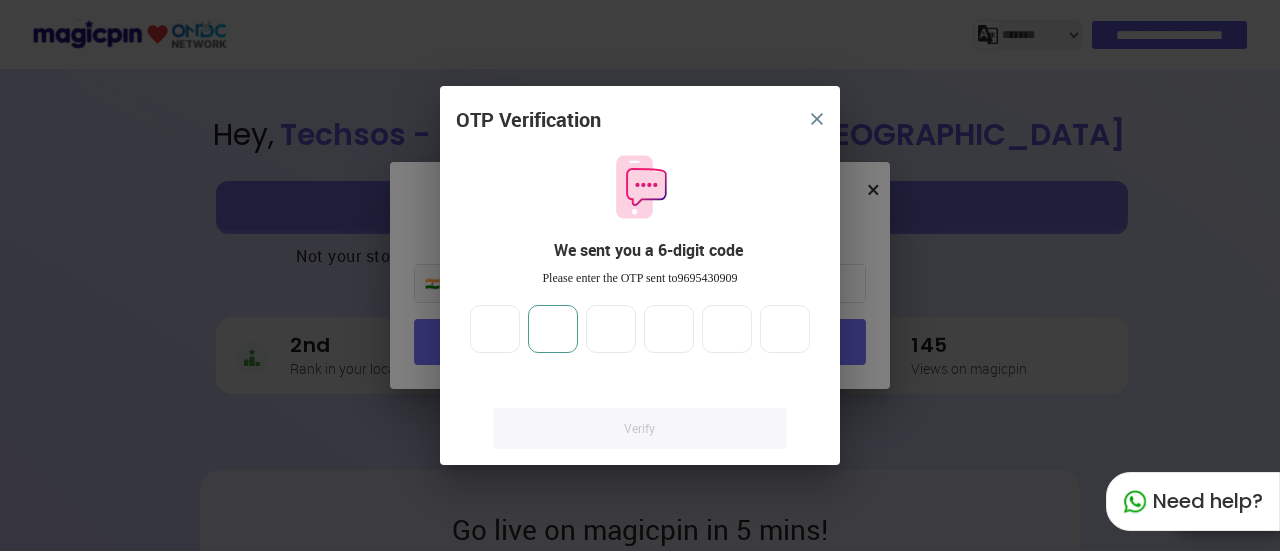 type on "*" 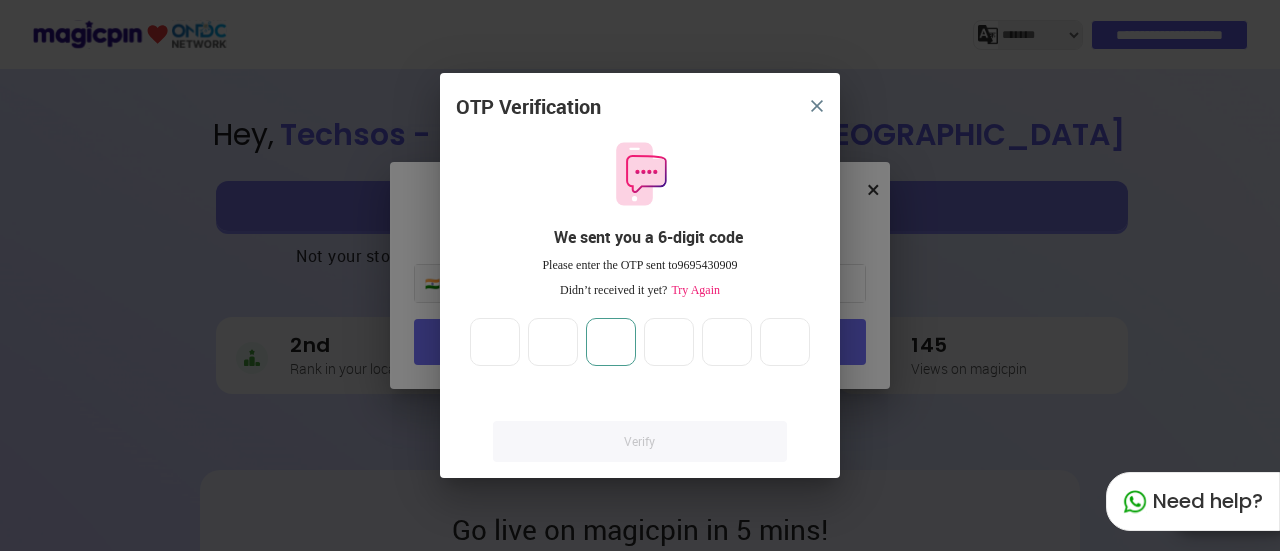 type on "*" 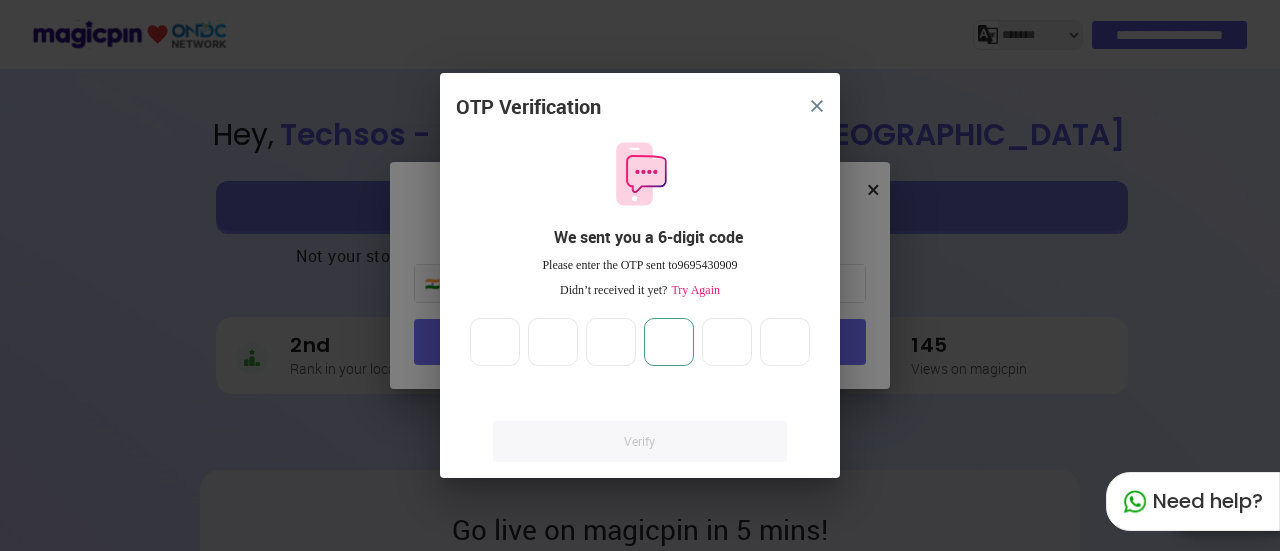 type on "*" 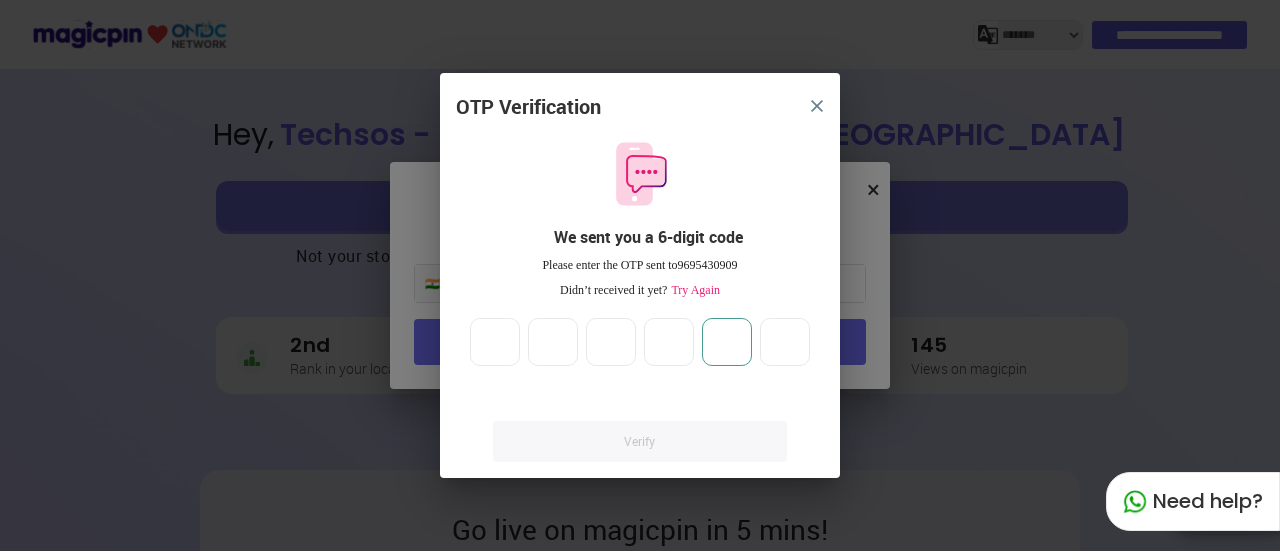 type on "*" 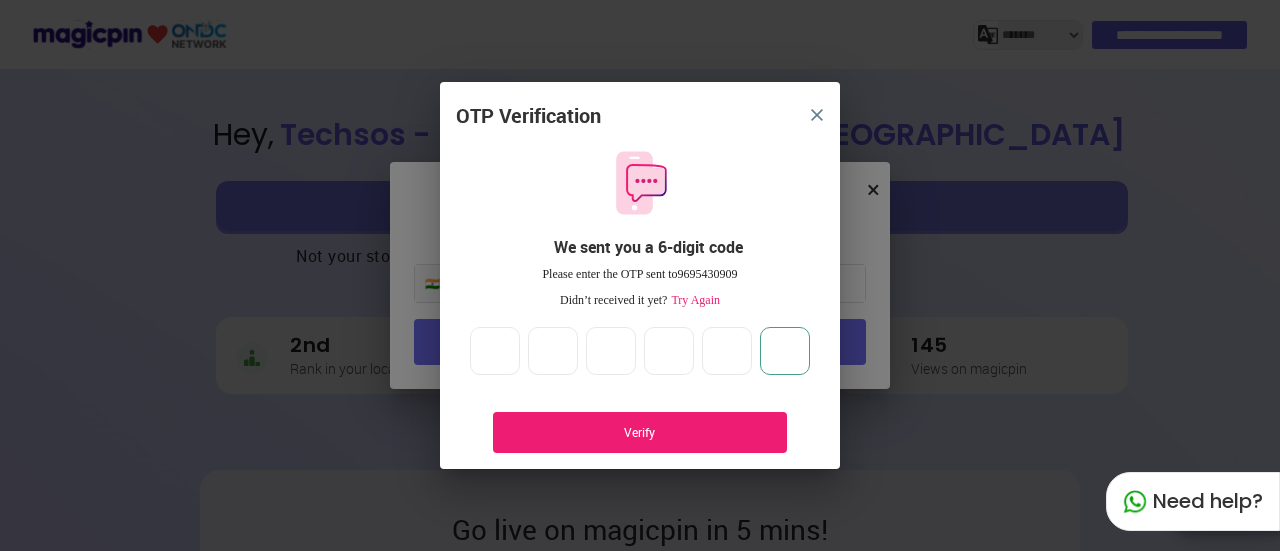 type on "*" 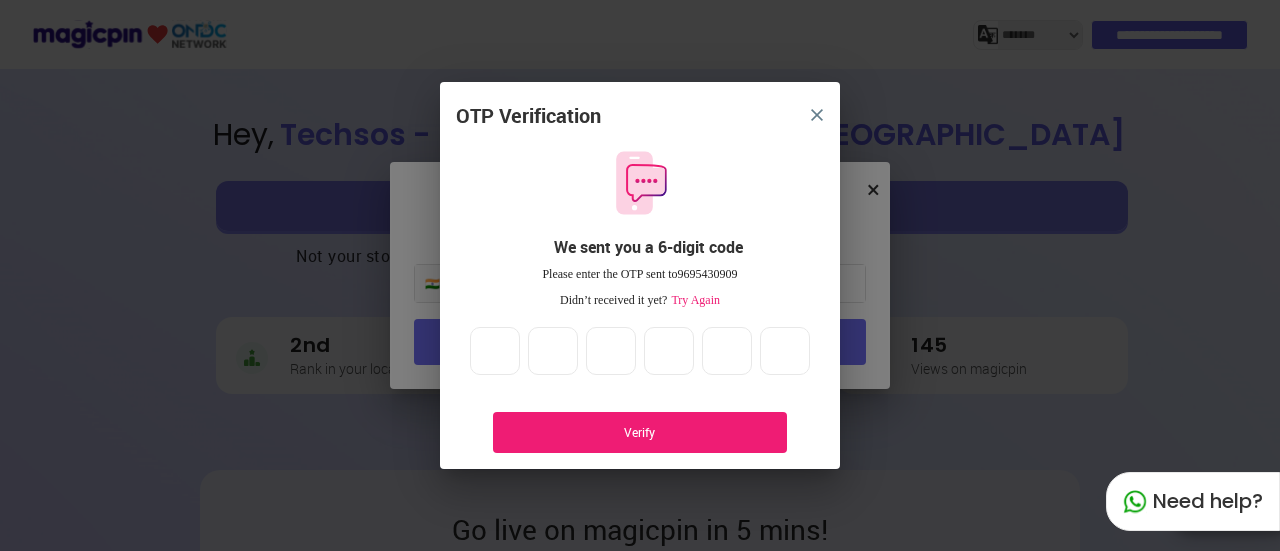 click on "Verify" at bounding box center (640, 432) 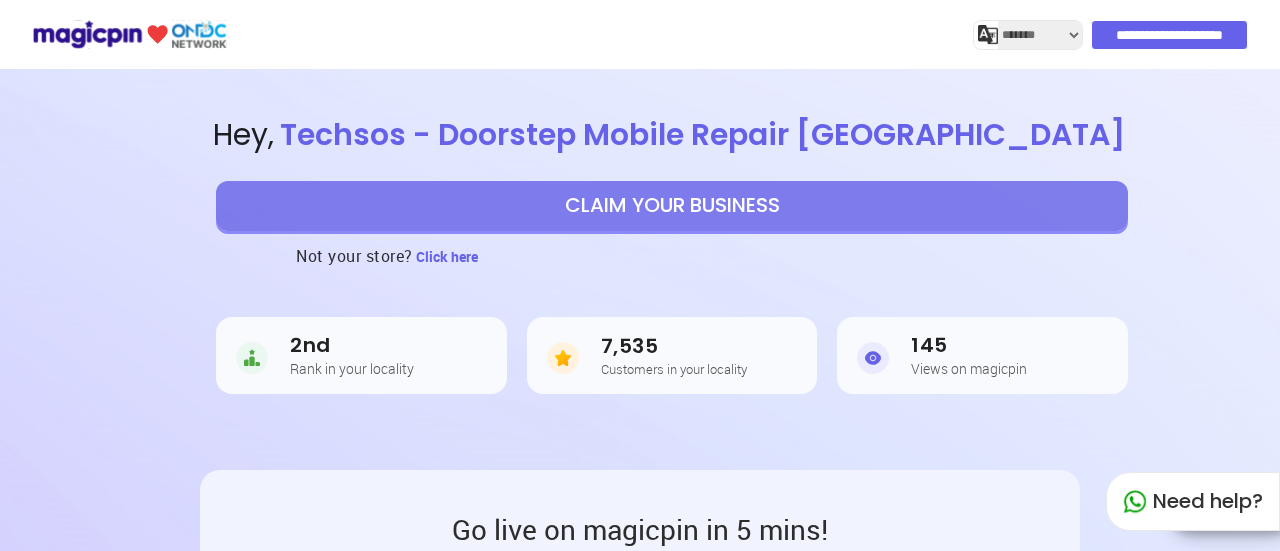 select on "*******" 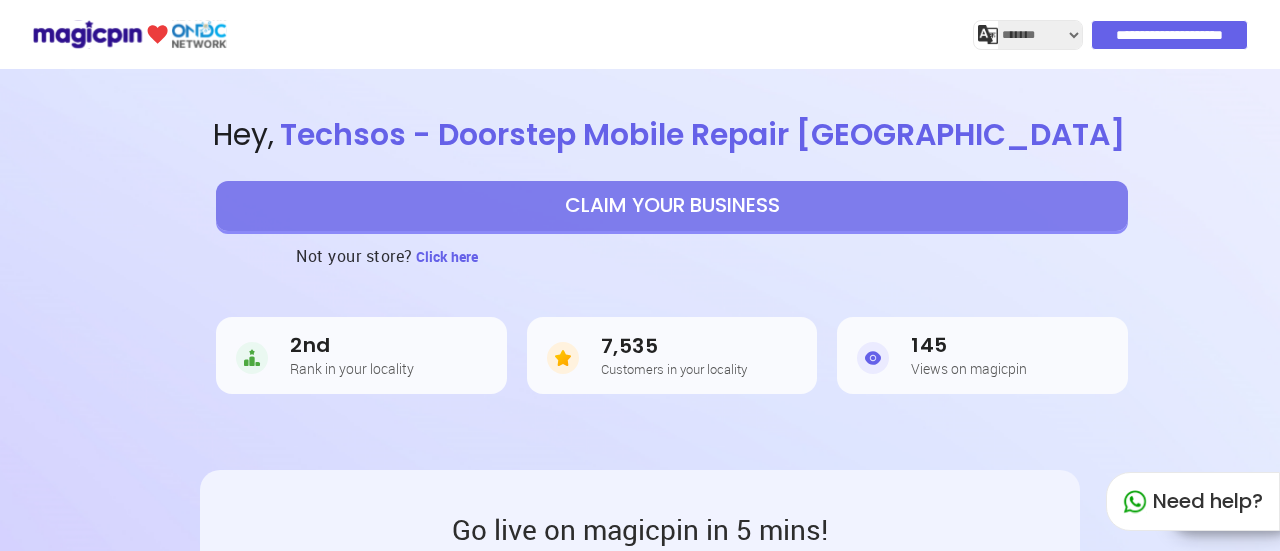 click on "CLAIM YOUR BUSINESS" at bounding box center (672, 206) 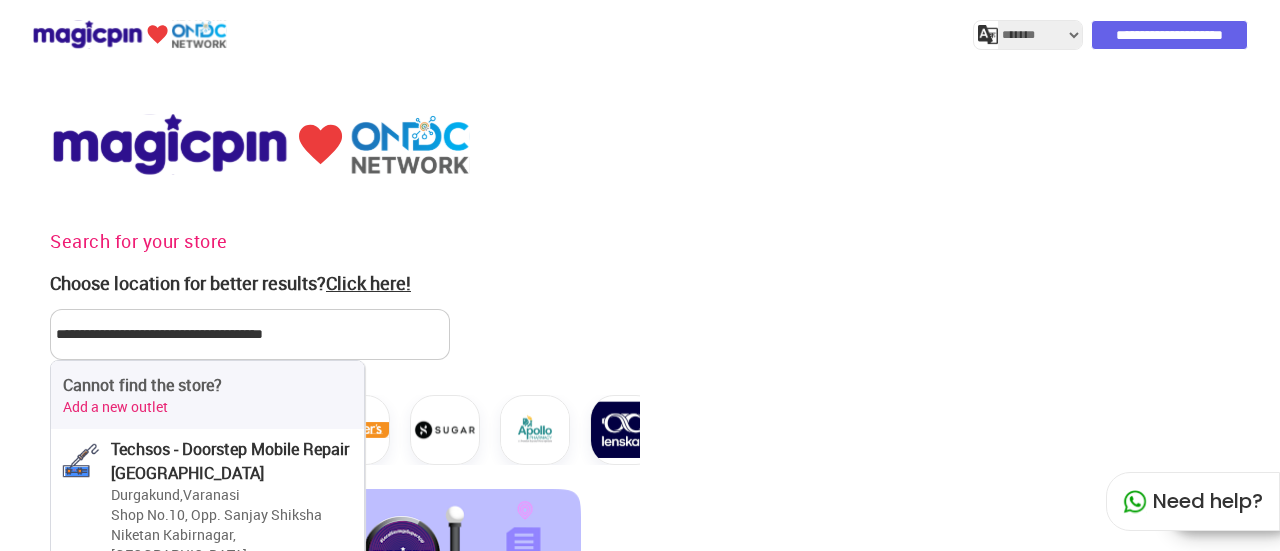 select on "*******" 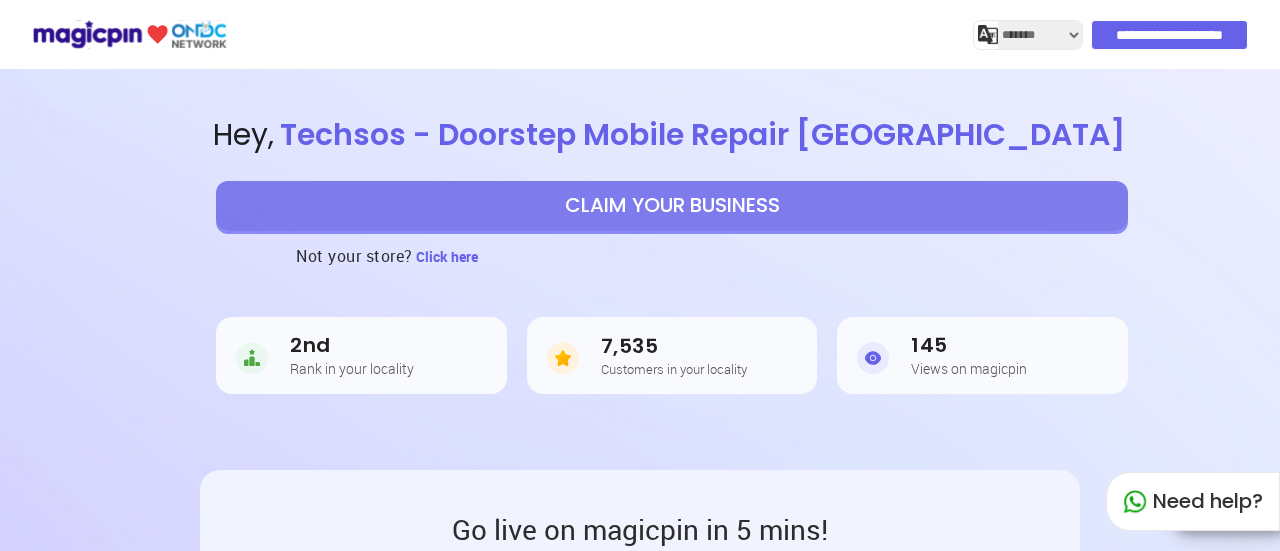 click on "CLAIM YOUR BUSINESS" at bounding box center [672, 206] 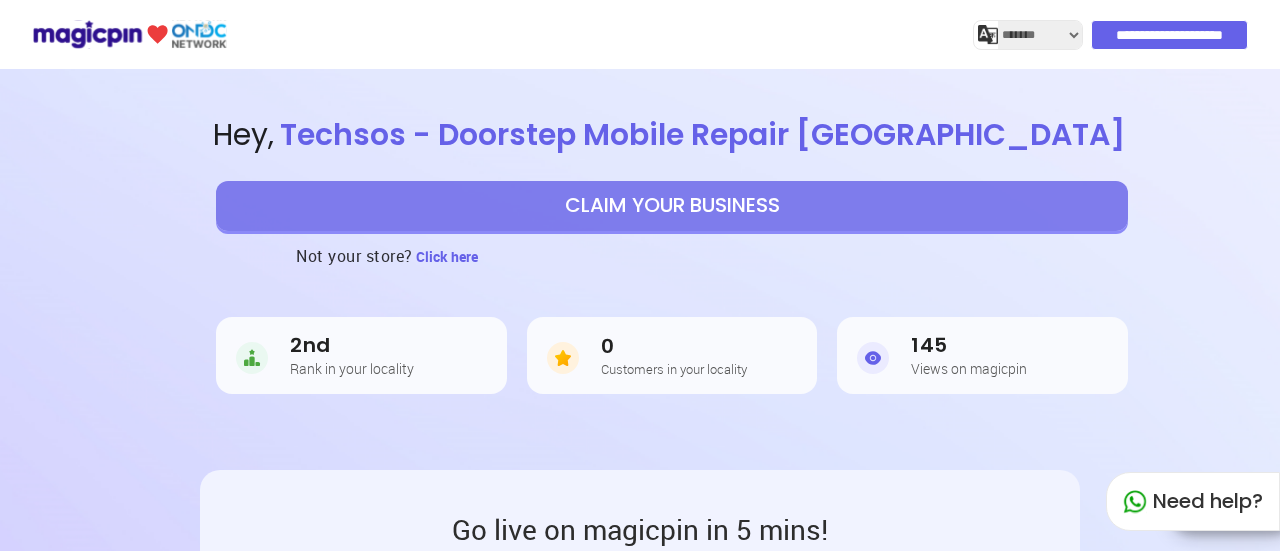 select on "*******" 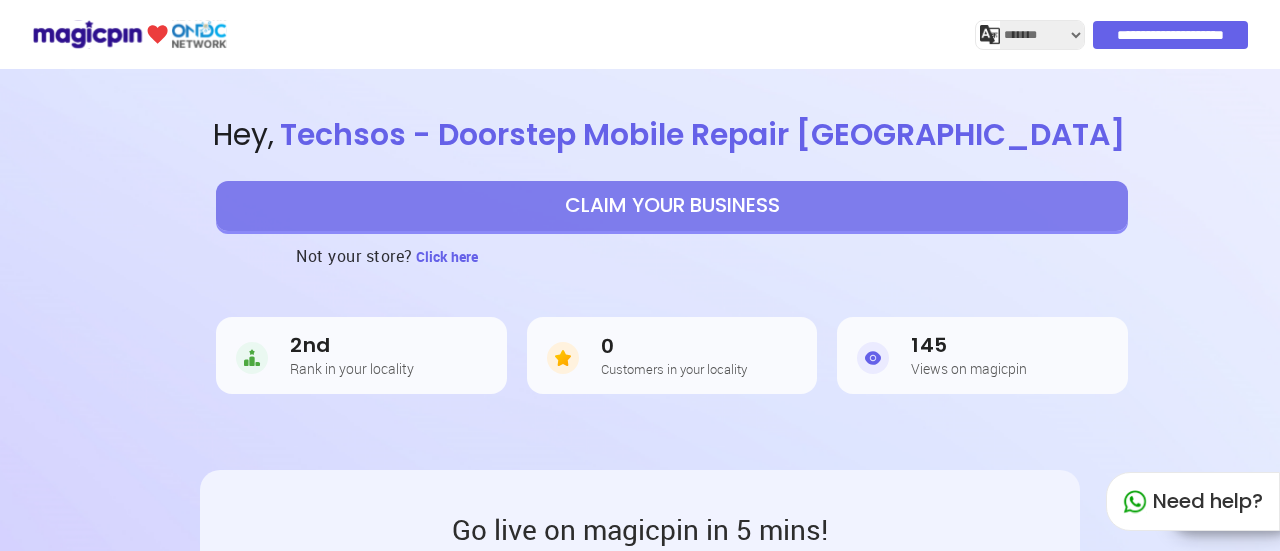 click on "**********" at bounding box center (1170, 35) 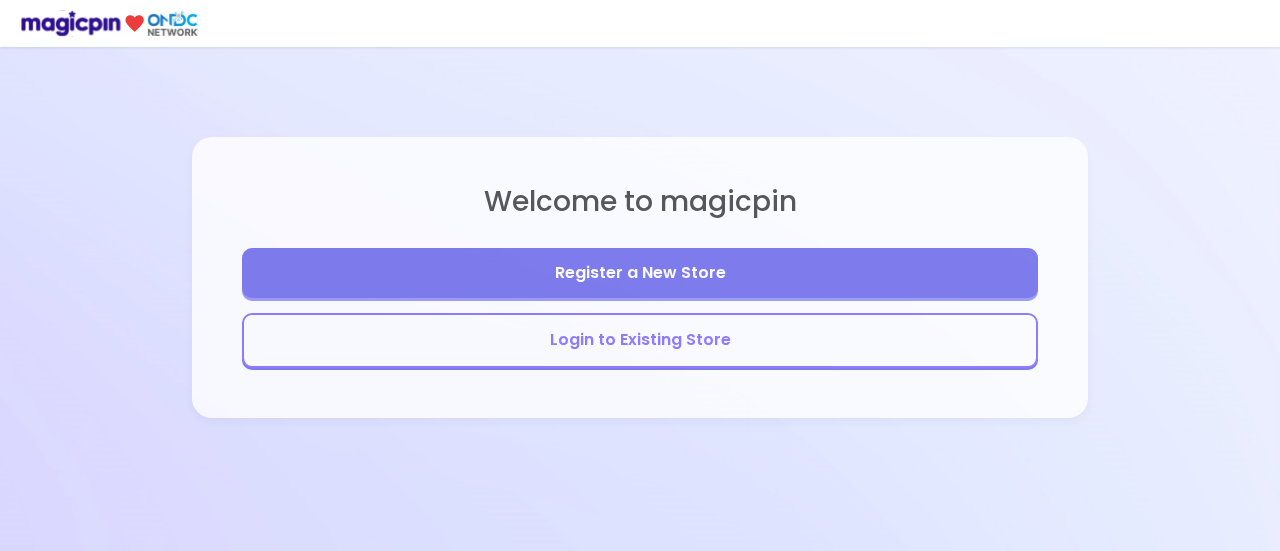 click on "Login to Existing Store" at bounding box center (640, 340) 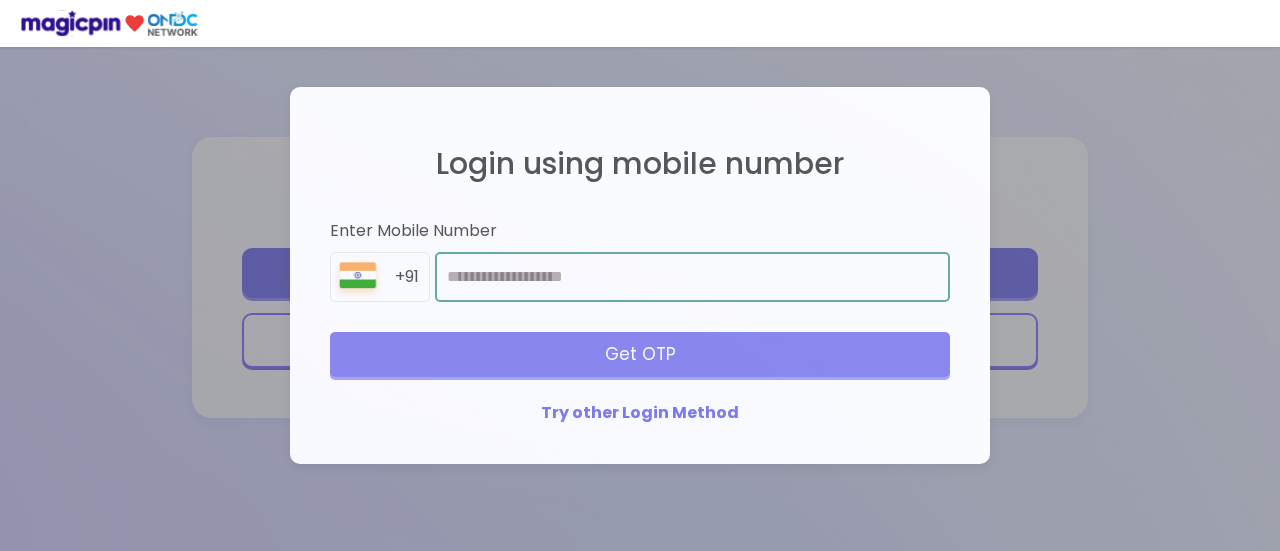 click at bounding box center [692, 277] 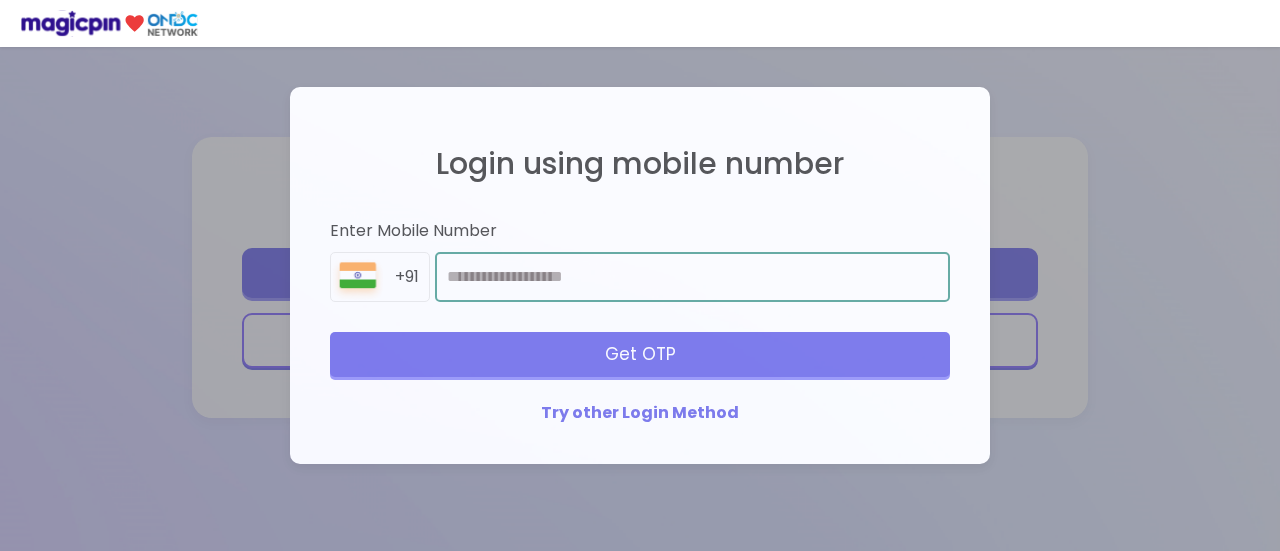 type on "**********" 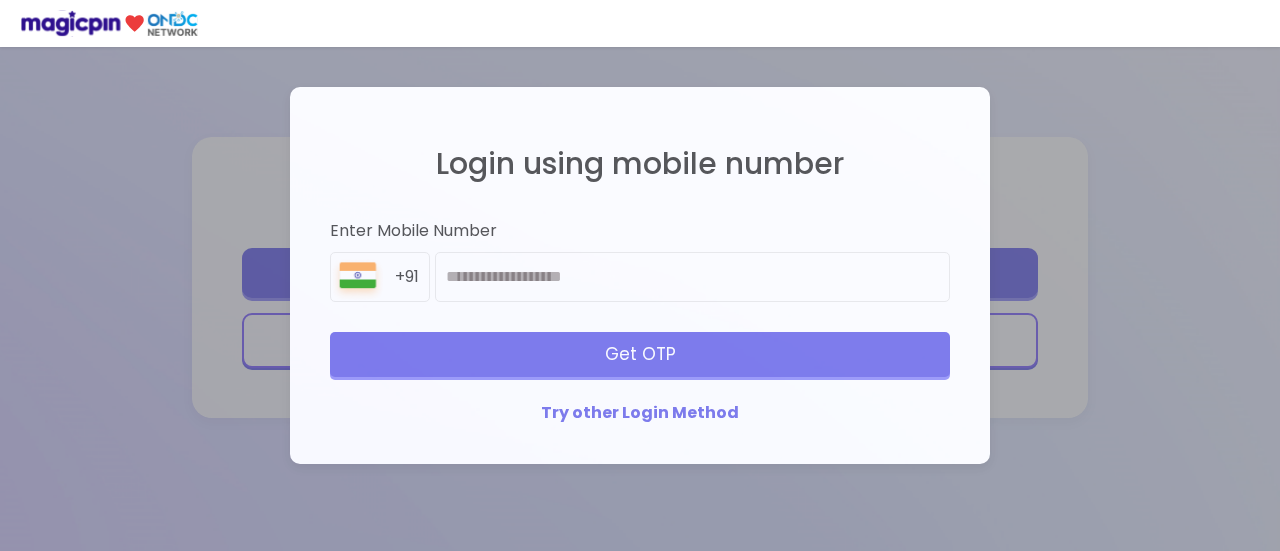 click on "Get OTP" at bounding box center [640, 354] 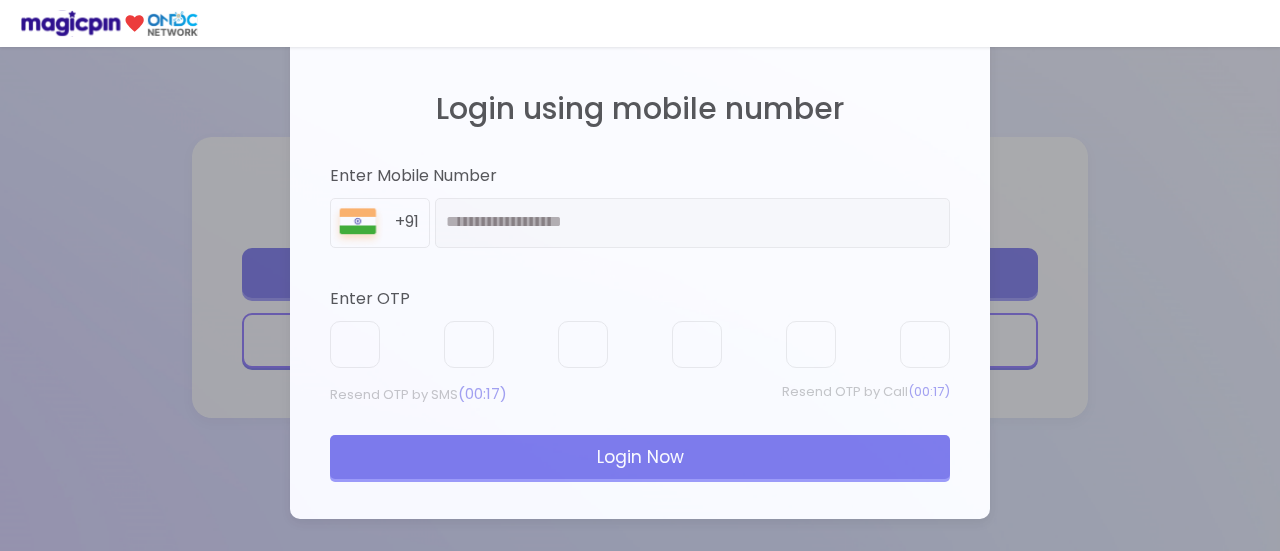 click on "**********" at bounding box center [640, 275] 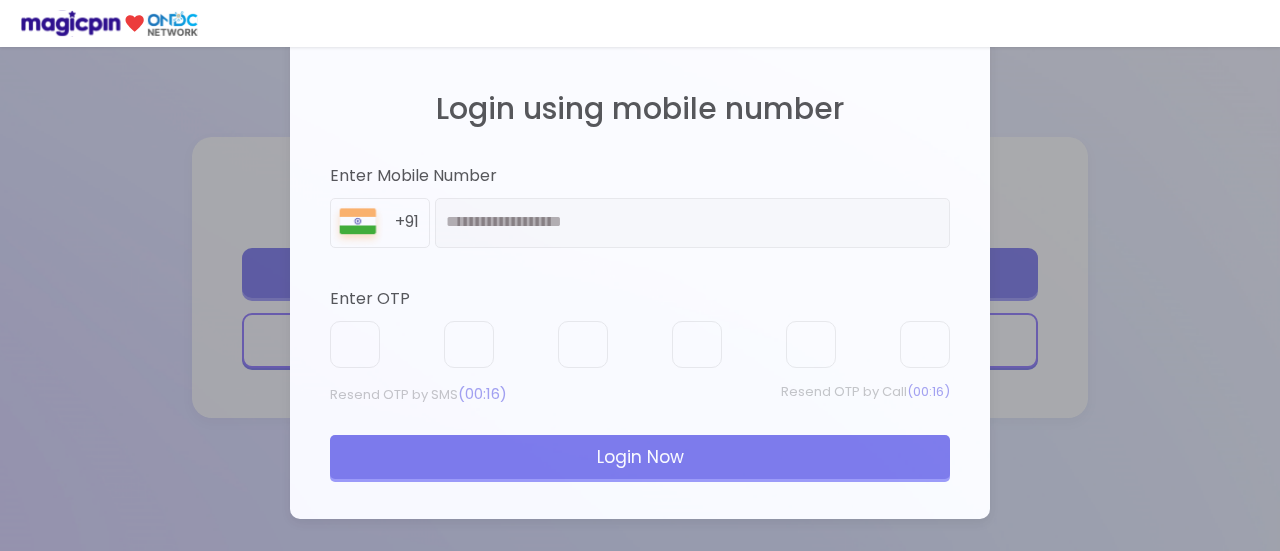 click on "**********" at bounding box center (640, 275) 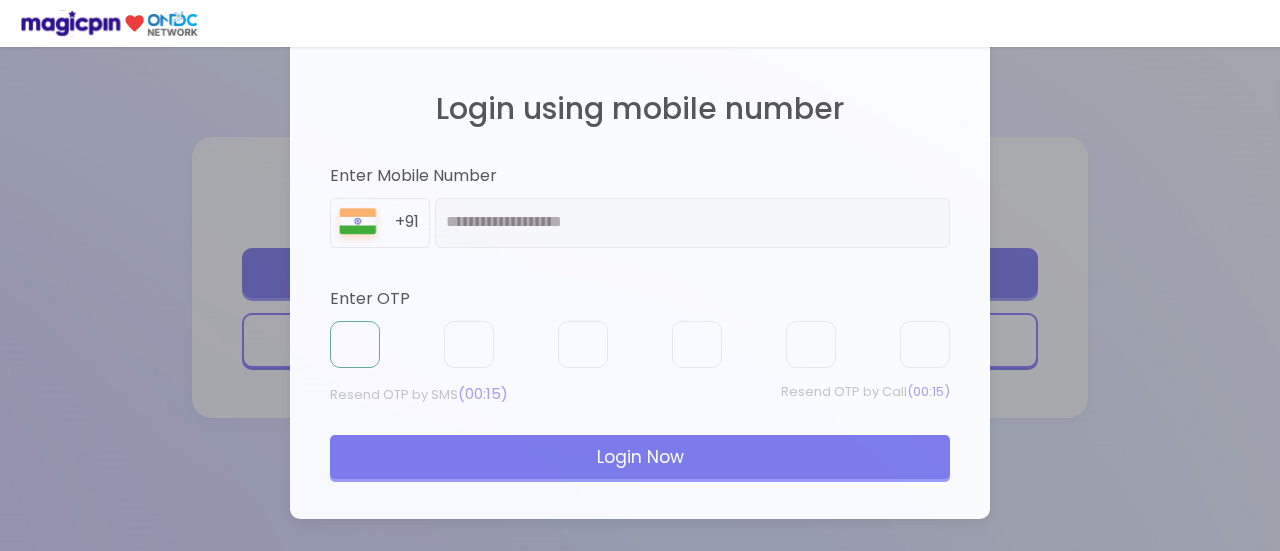 click at bounding box center [355, 345] 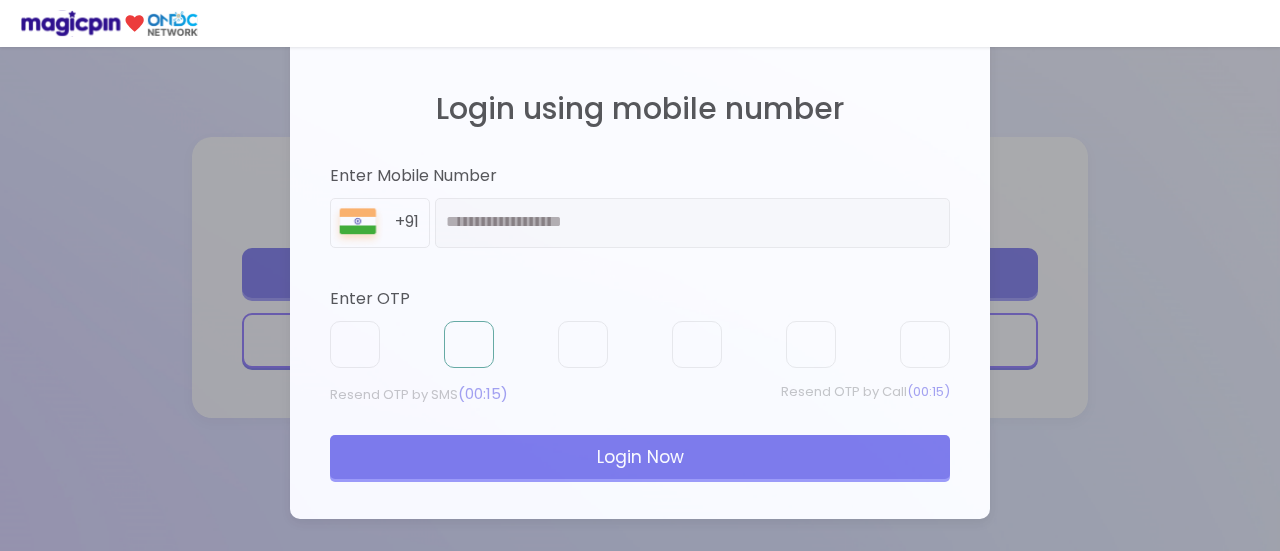 type on "*" 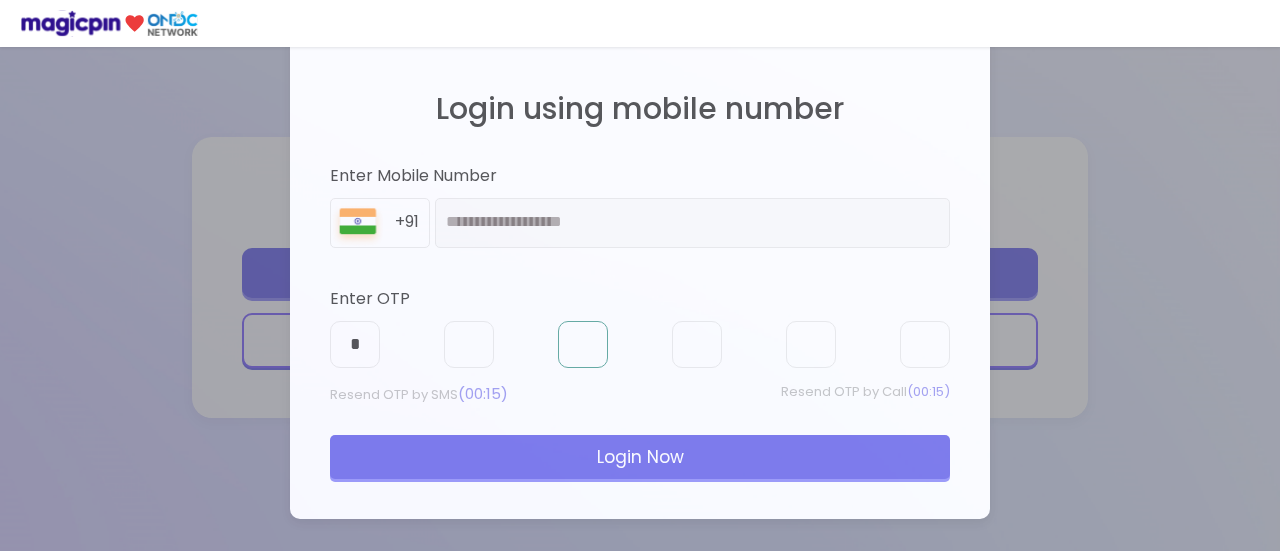 type on "*" 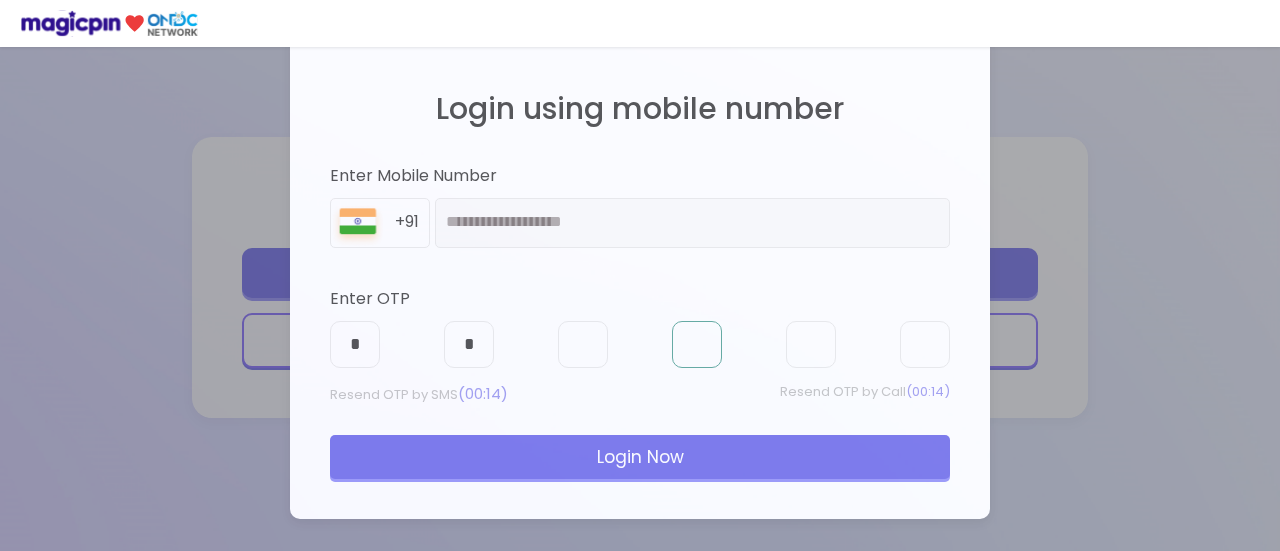 type on "*" 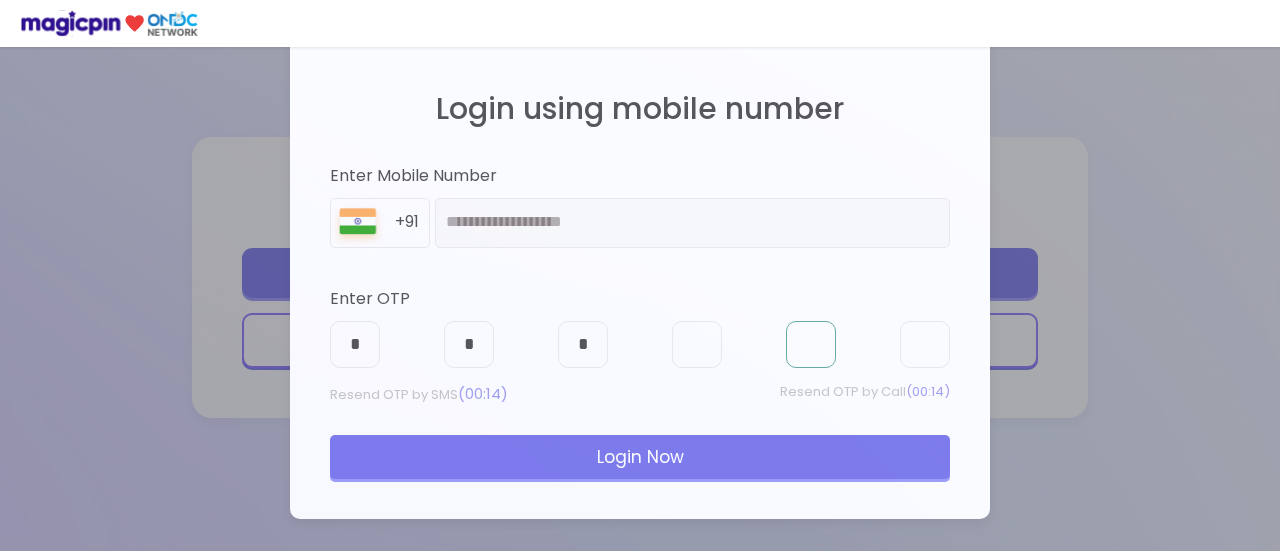 type on "*" 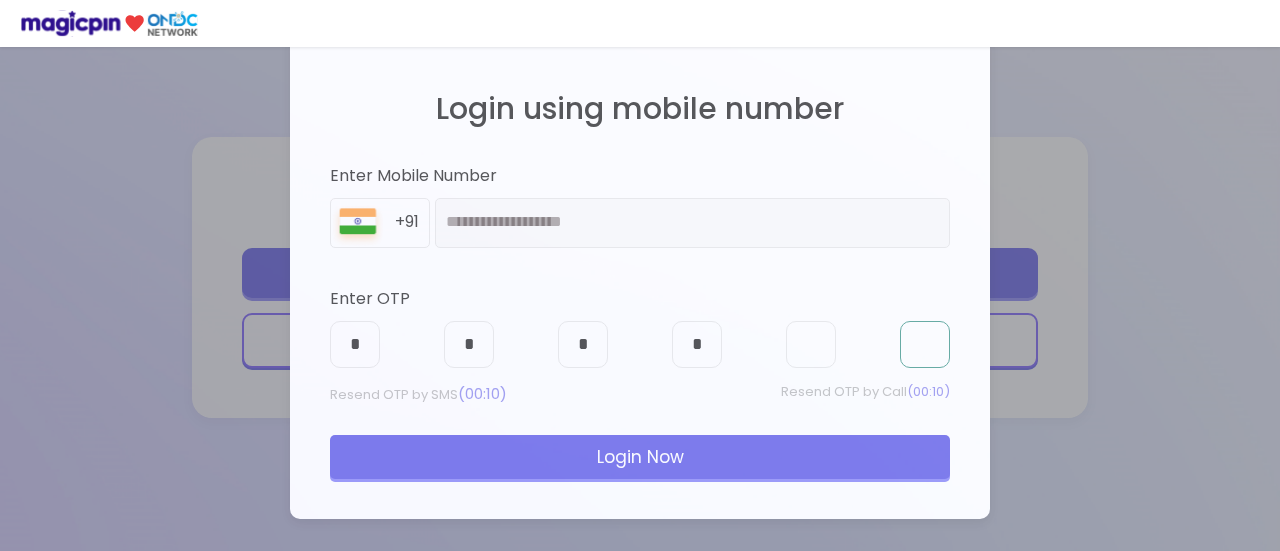 type on "*" 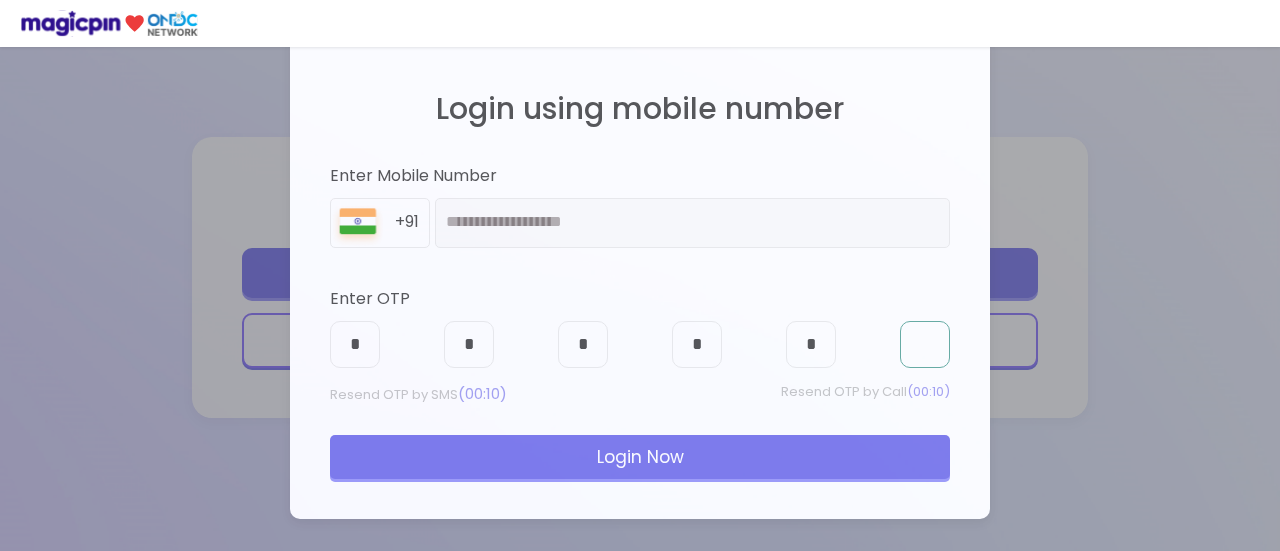 type on "*" 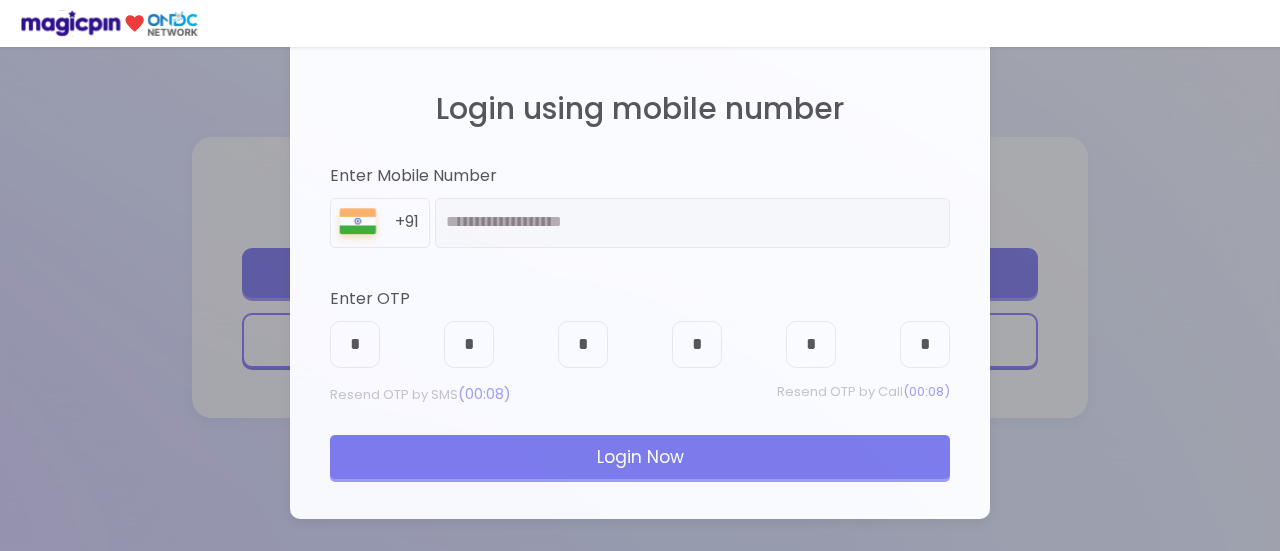click on "Login Now" at bounding box center [640, 457] 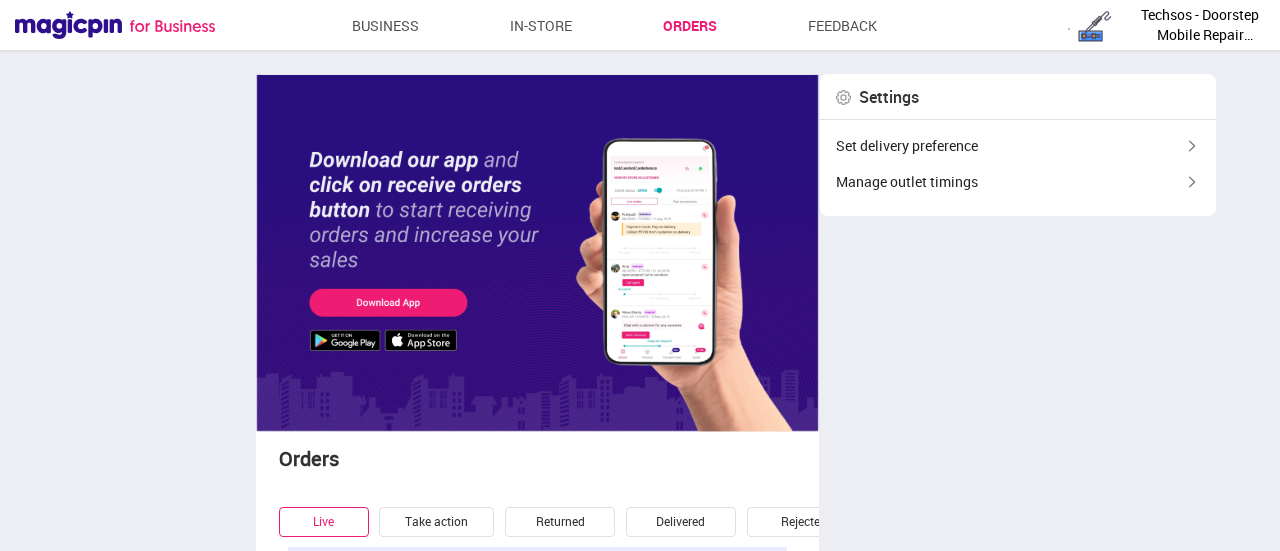 click on "Techsos - Doorstep Mobile Repair [GEOGRAPHIC_DATA]" at bounding box center [1200, 25] 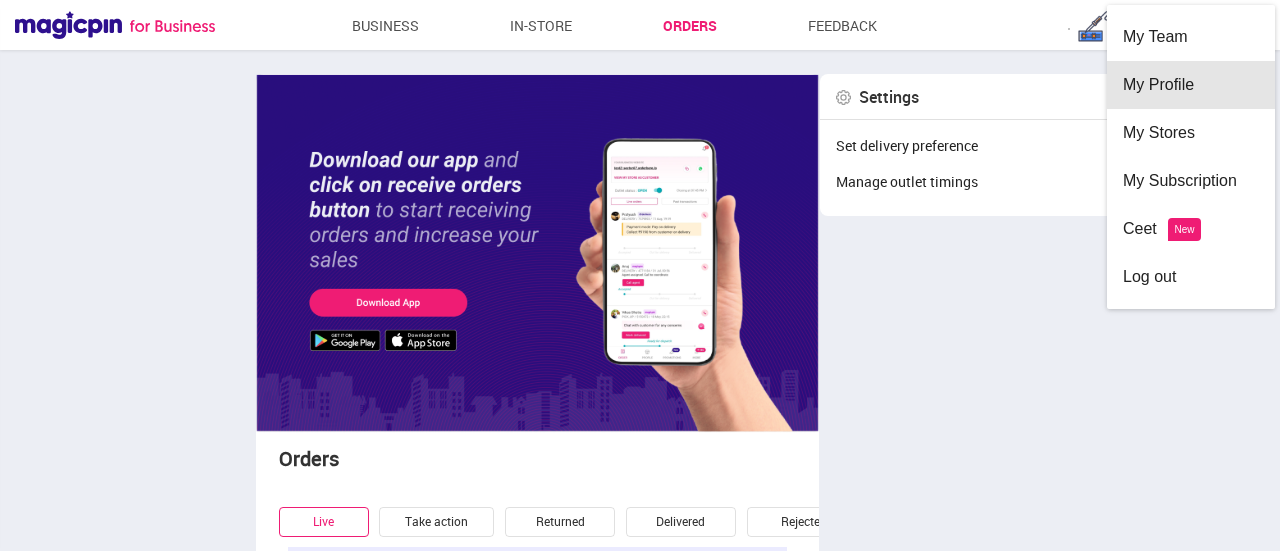 click on "My Profile" at bounding box center (1191, 85) 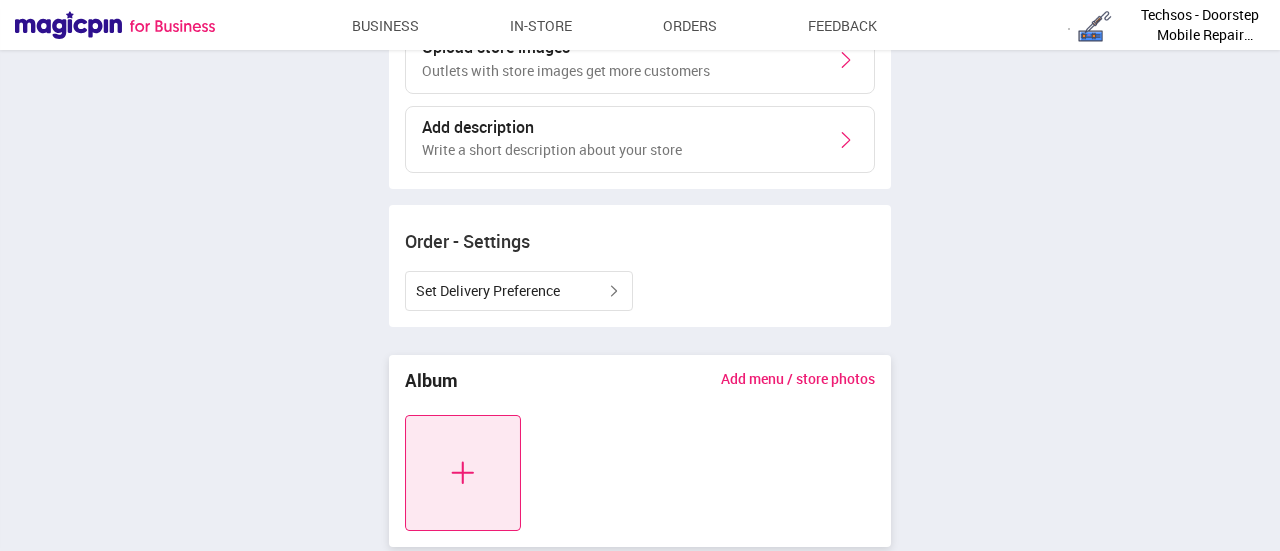 scroll, scrollTop: 260, scrollLeft: 0, axis: vertical 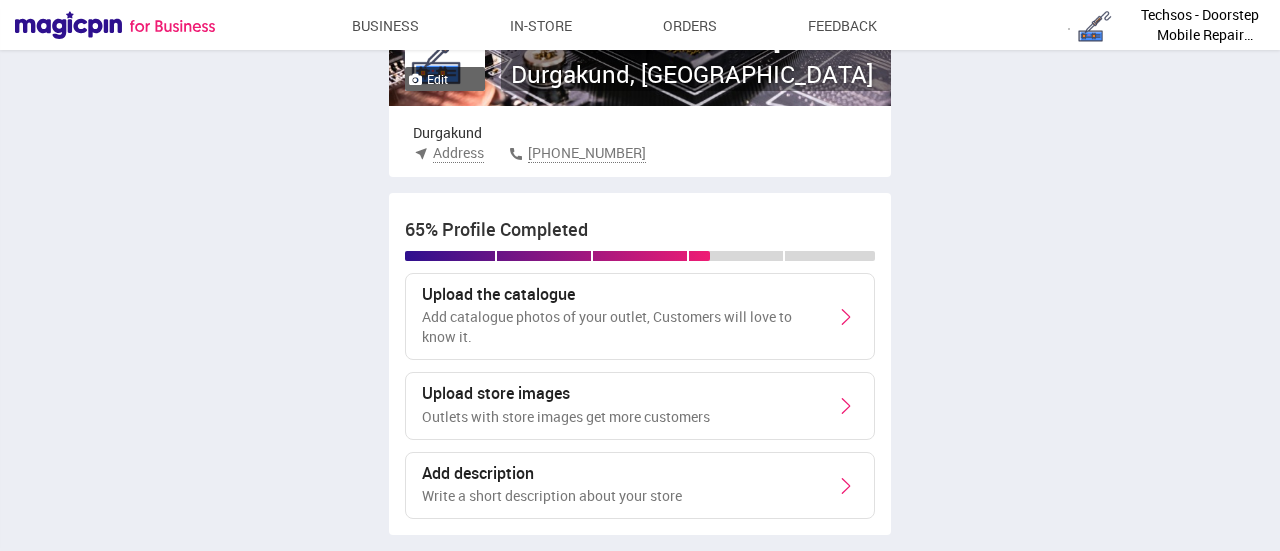 click on "Upload the catalogue" at bounding box center [619, 295] 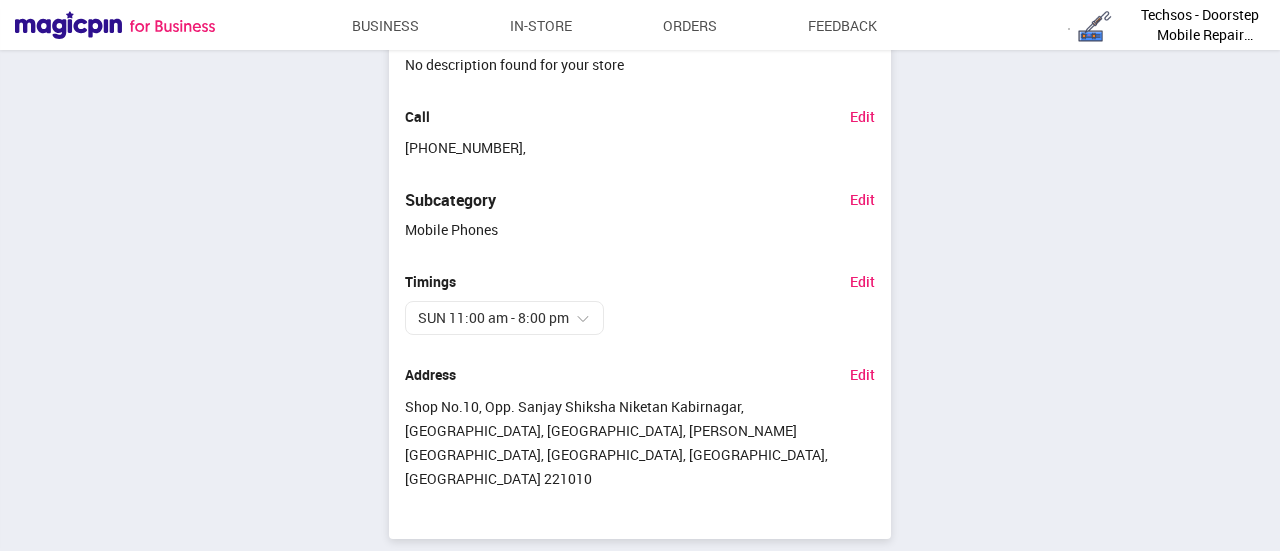 scroll, scrollTop: 1040, scrollLeft: 0, axis: vertical 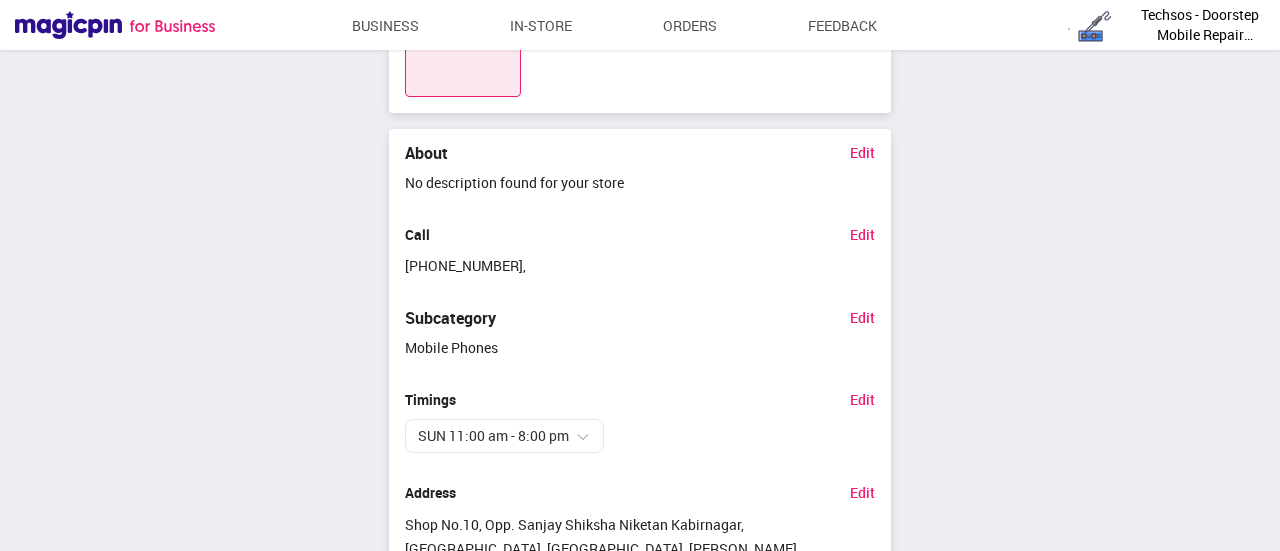 click on "Edit" at bounding box center (862, 152) 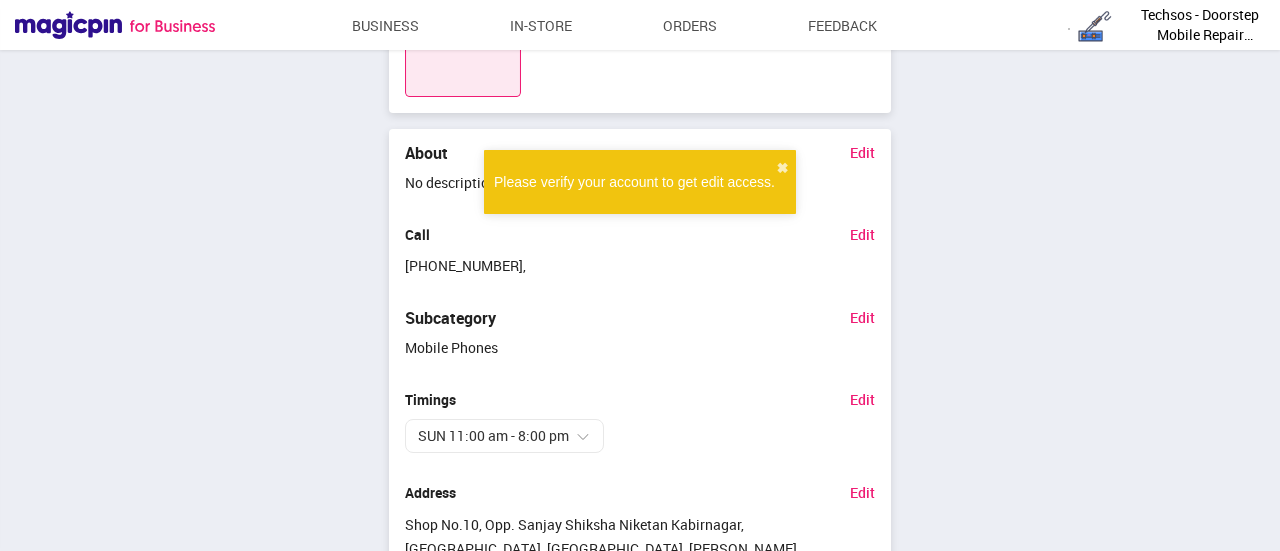 click on "Please verify your account to get edit access. ✖" at bounding box center (640, 182) 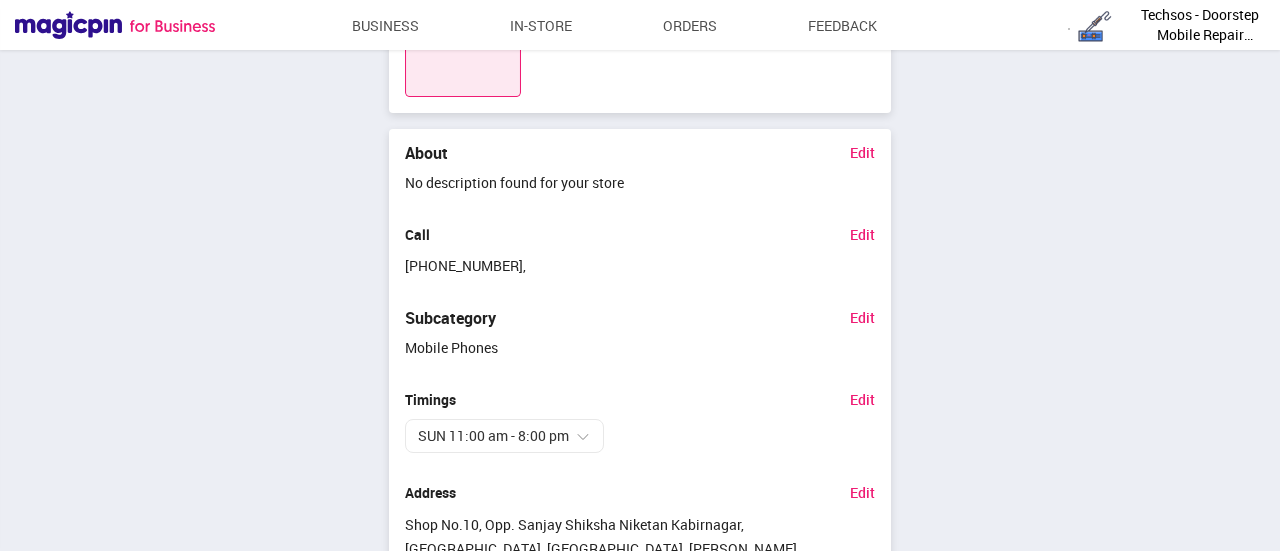 click on "Edit" at bounding box center [862, 152] 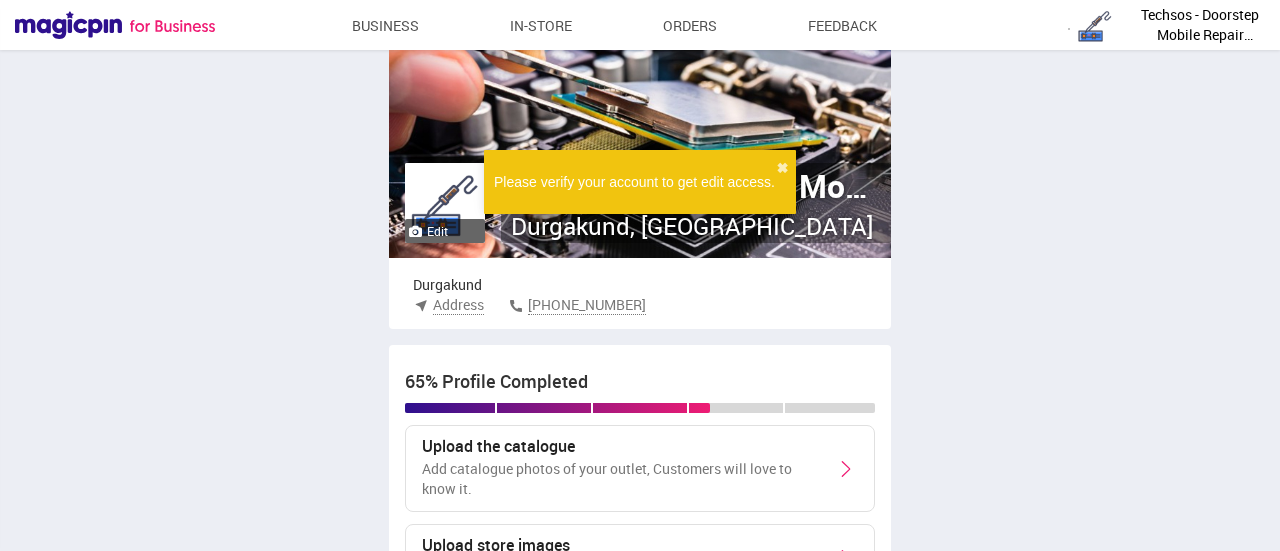 scroll, scrollTop: 0, scrollLeft: 0, axis: both 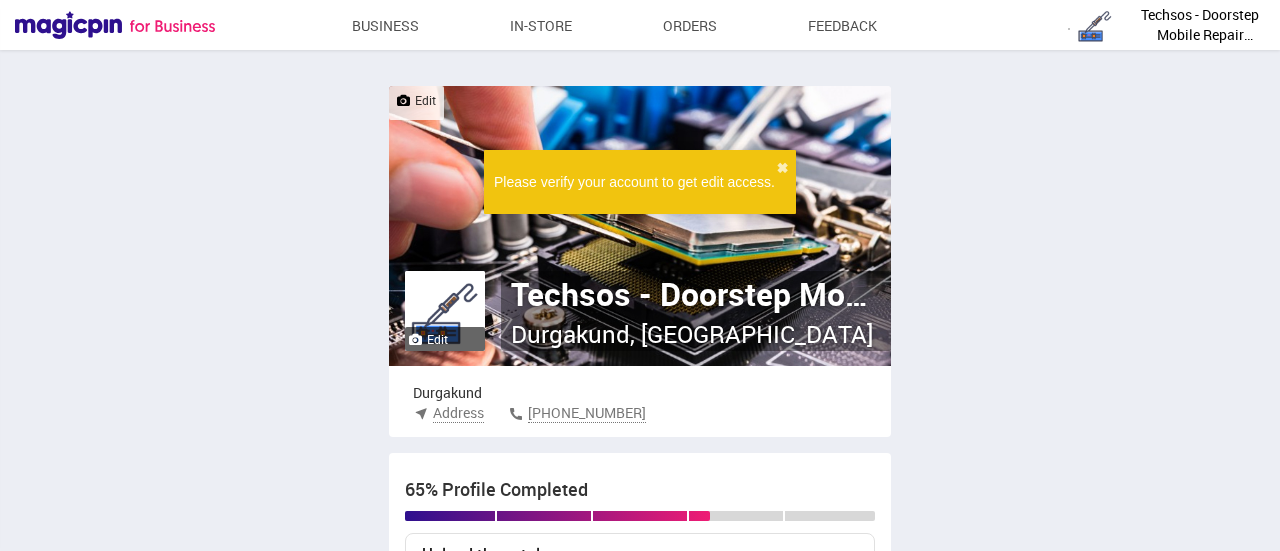 click on "Techsos - Doorstep Mobile Repair [GEOGRAPHIC_DATA]" at bounding box center [1200, 25] 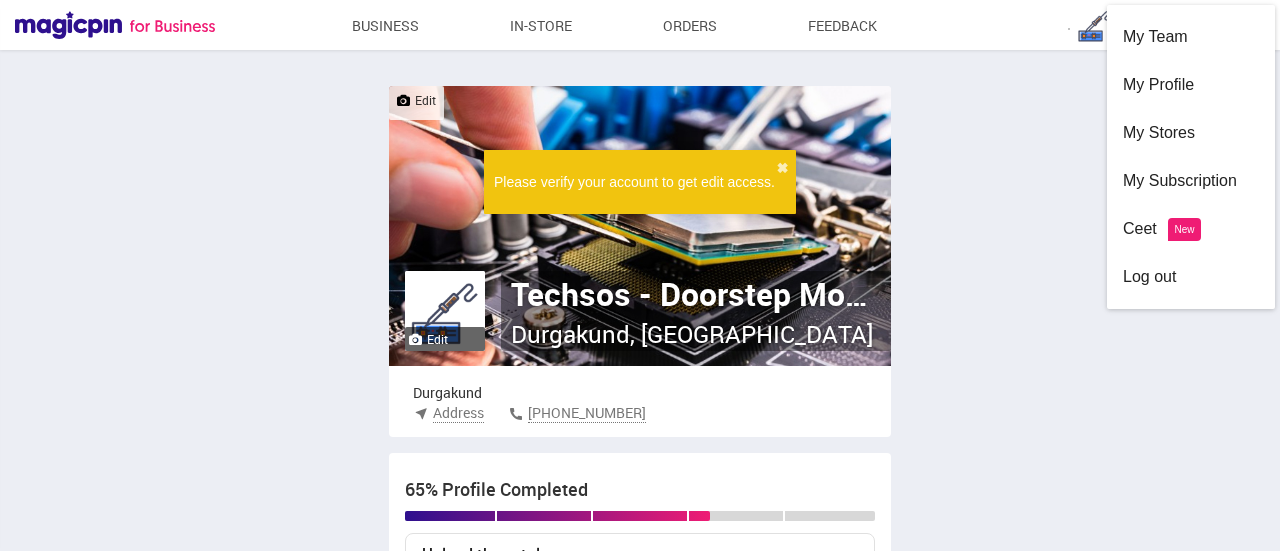 click on "Edit Edit Techsos - Doorstep Mobile Repair Varanasi Durgakund, Varanasi Durgakund  Address +919695430909 65 % Profile Completed Upload the catalogue Add catalogue photos of your outlet, Customers will love to know it. Upload store images Outlets with store images get more customers Add description Write a short description about your store Order - Settings Set Delivery Preference Album Add menu / store photos About Edit No description found for your store Call  Edit +919695430909 ,  Subcategory Edit Mobile Phones Timings  Edit SUN 11:00 am - 8:00 pm Address  Edit Shop No.10, Opp. Sanjay Shiksha Niketan Kabirnagar, Nawabganj, Durgakund, Jawahar Nagar Colony, Bhelupur, Varanasi, Uttar Pradesh 221010" at bounding box center [640, 905] 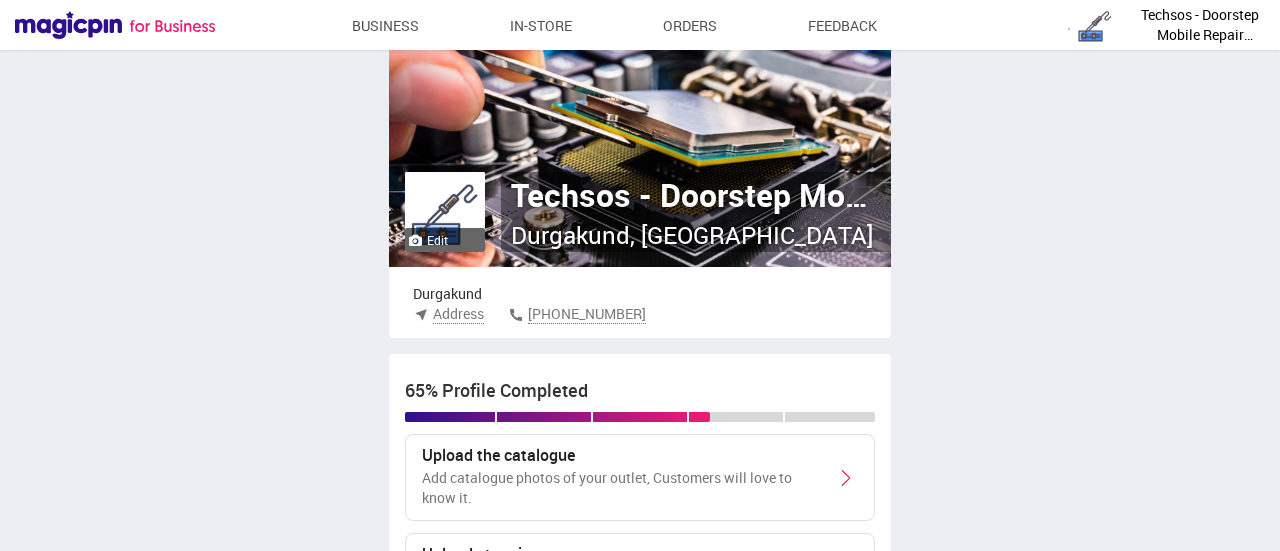 scroll, scrollTop: 0, scrollLeft: 0, axis: both 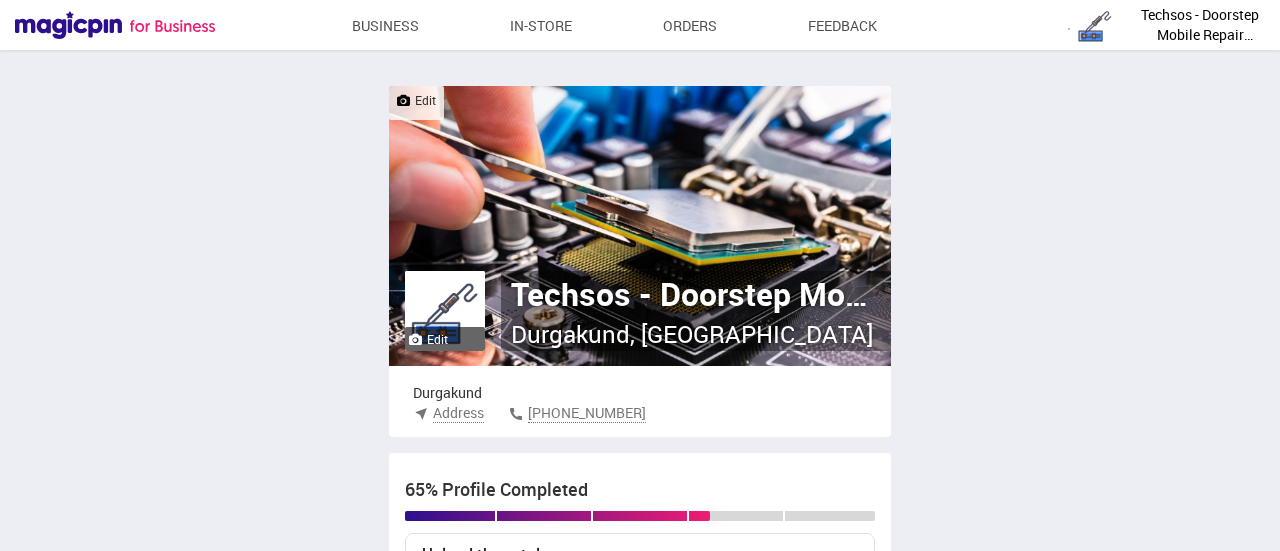 click on "+919695430909" at bounding box center (587, 413) 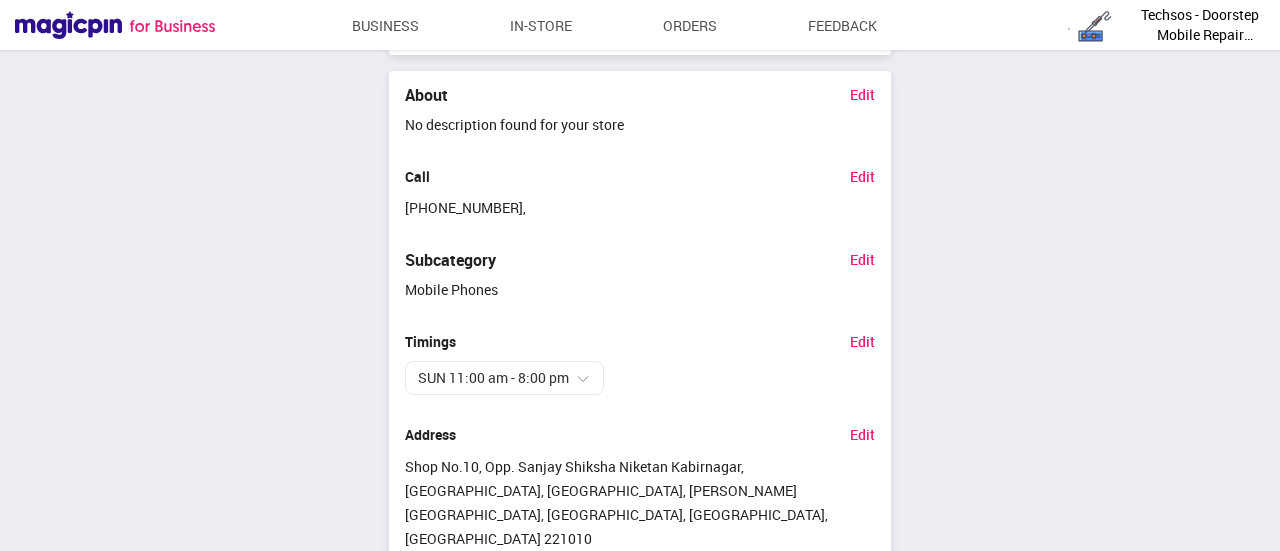 scroll, scrollTop: 1158, scrollLeft: 0, axis: vertical 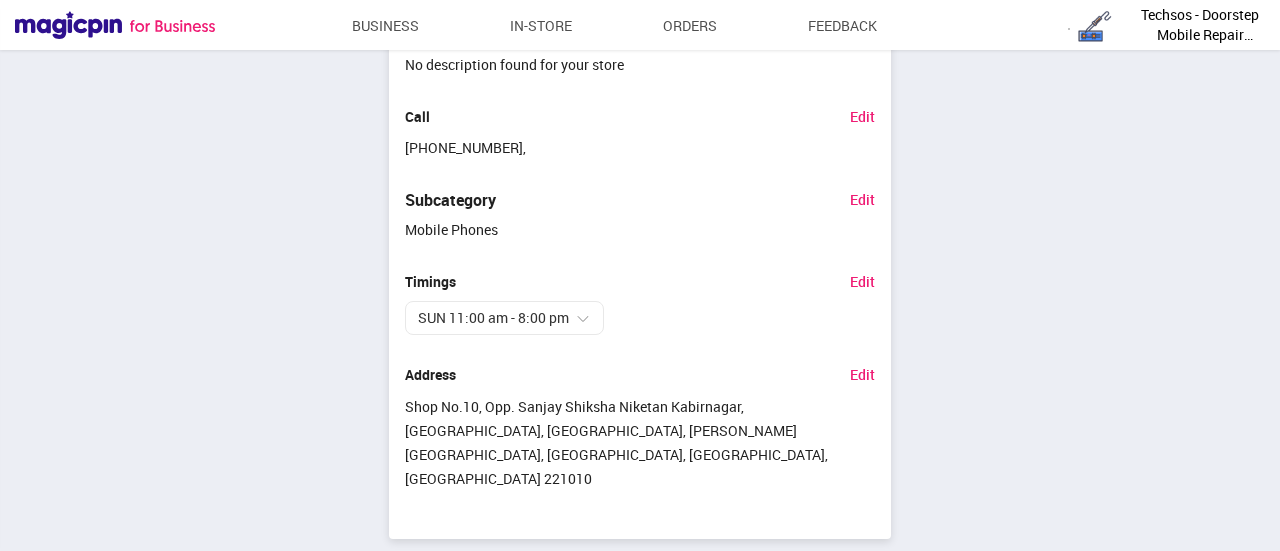 click on "Edit" at bounding box center [862, 374] 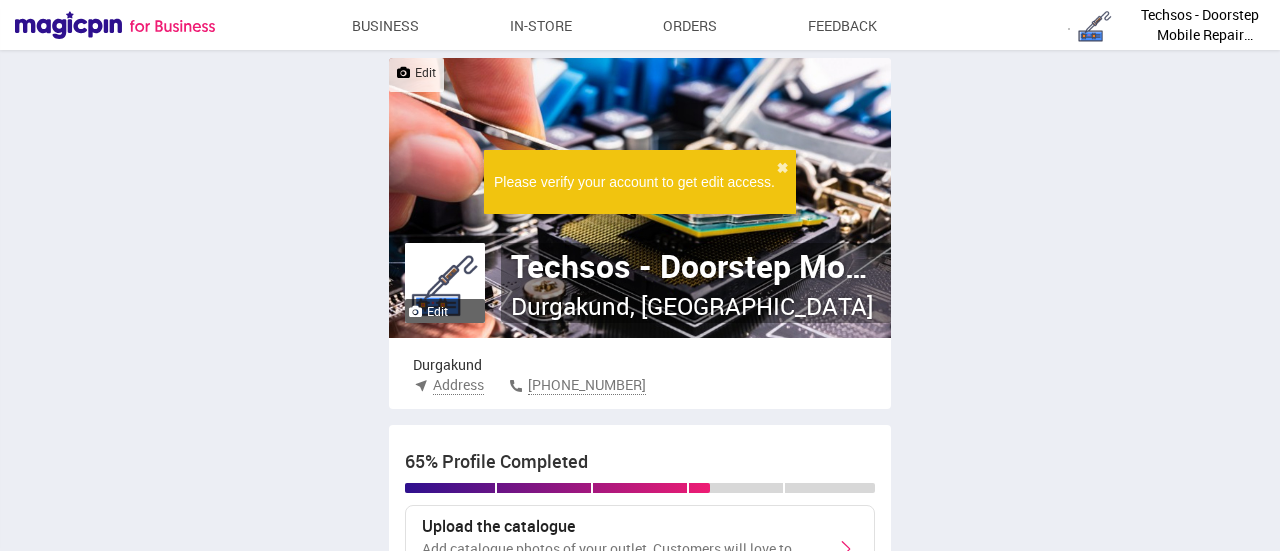 scroll, scrollTop: 0, scrollLeft: 0, axis: both 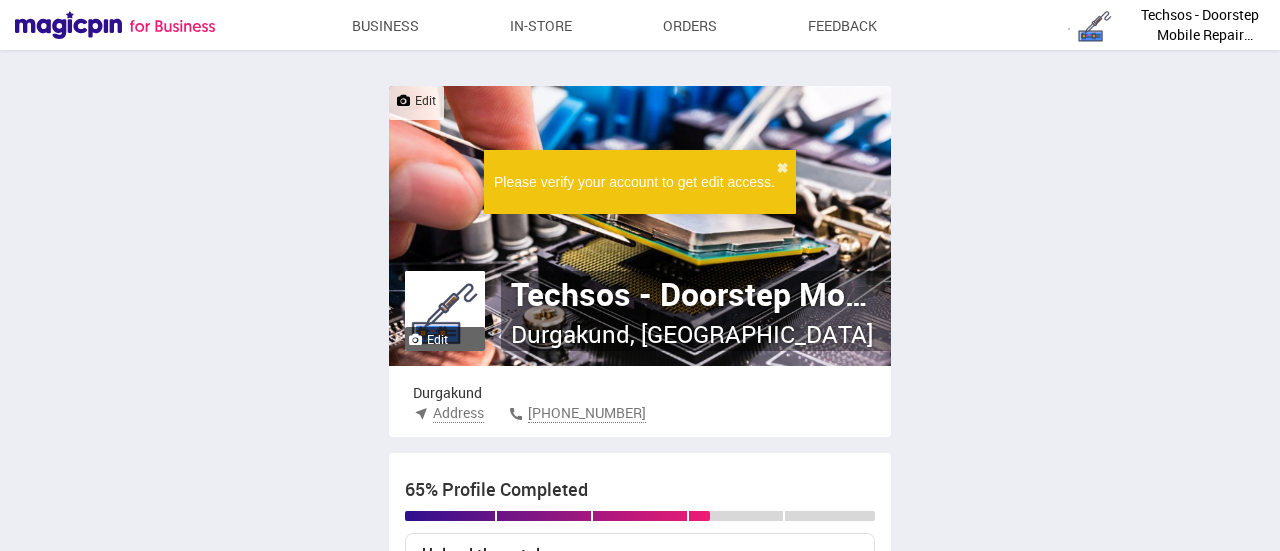 click on "Profile Business In-store Orders Feedback" at bounding box center (614, 30) 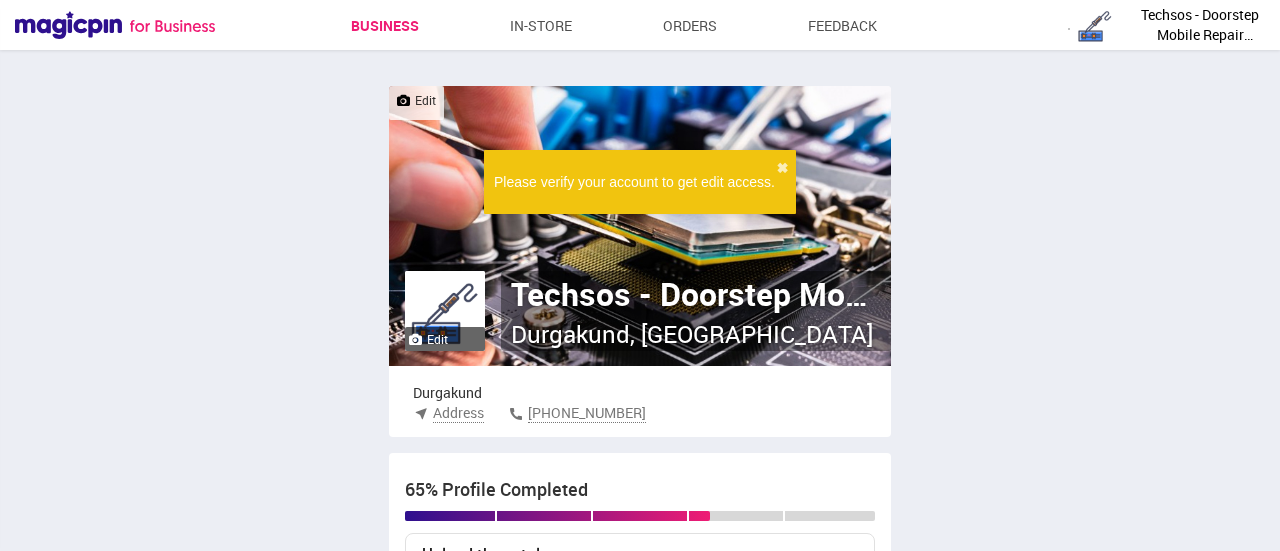 click on "Business" at bounding box center [385, 26] 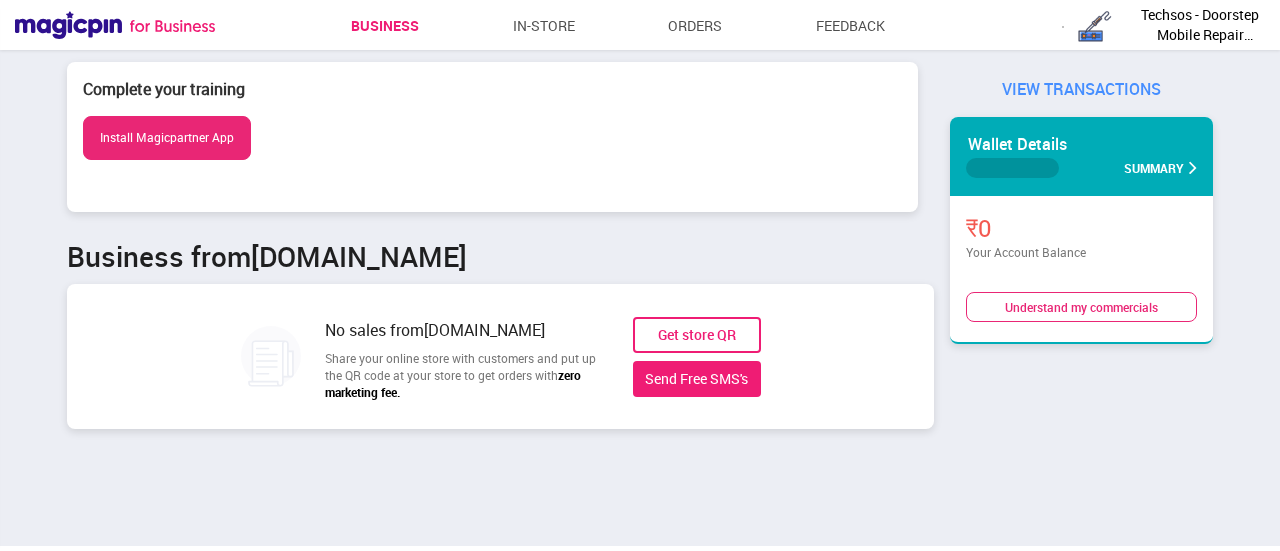 click on "Techsos - Doorstep Mobile Repair [GEOGRAPHIC_DATA]" at bounding box center [1200, 25] 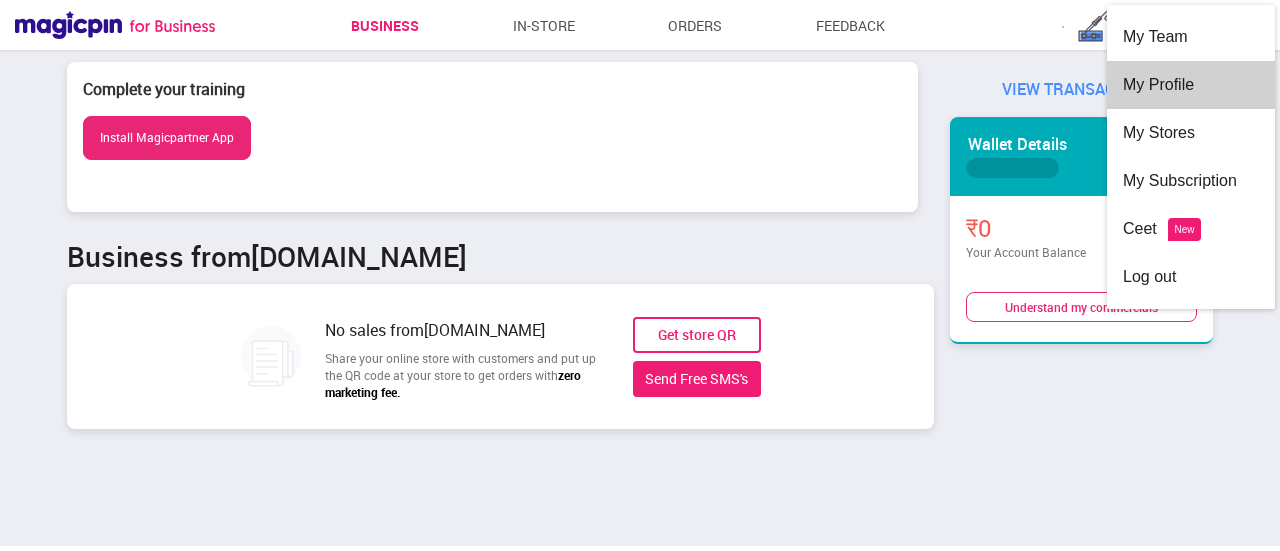 click on "My Profile" at bounding box center (1191, 85) 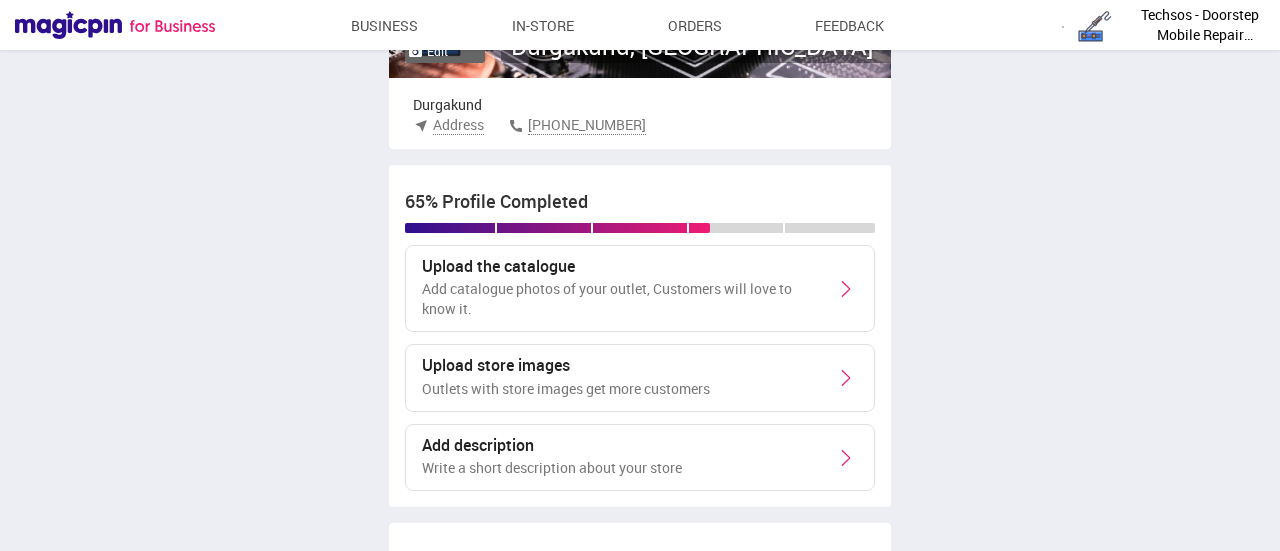 scroll, scrollTop: 282, scrollLeft: 0, axis: vertical 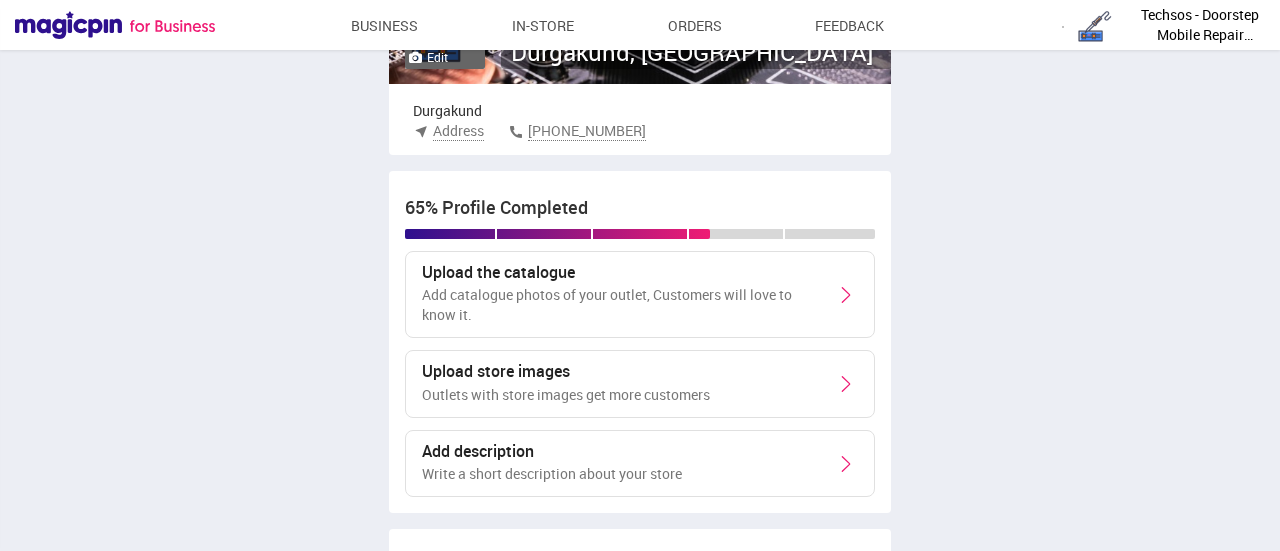 click on "Outlets with store images get more customers" at bounding box center (566, 395) 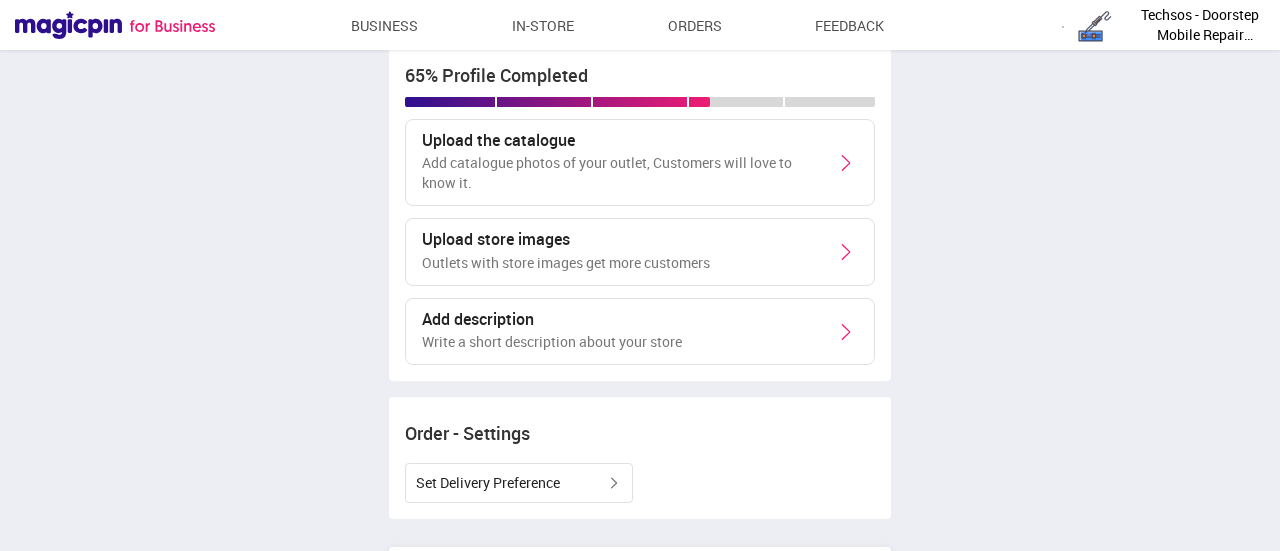click on "Write a short description about your store" at bounding box center [552, 342] 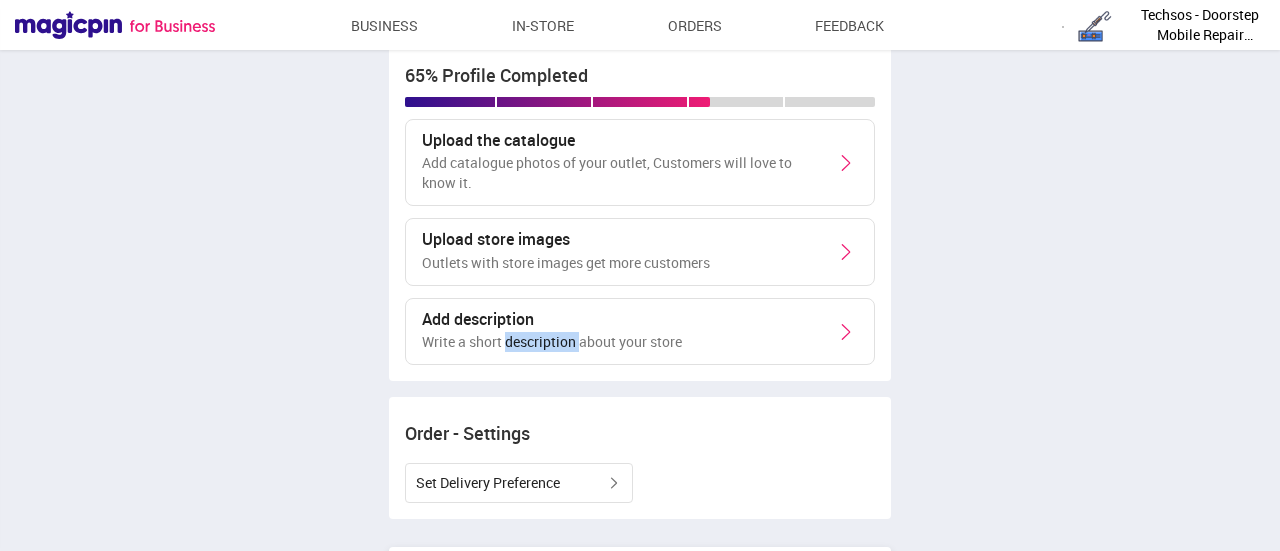 click on "Write a short description about your store" at bounding box center (552, 342) 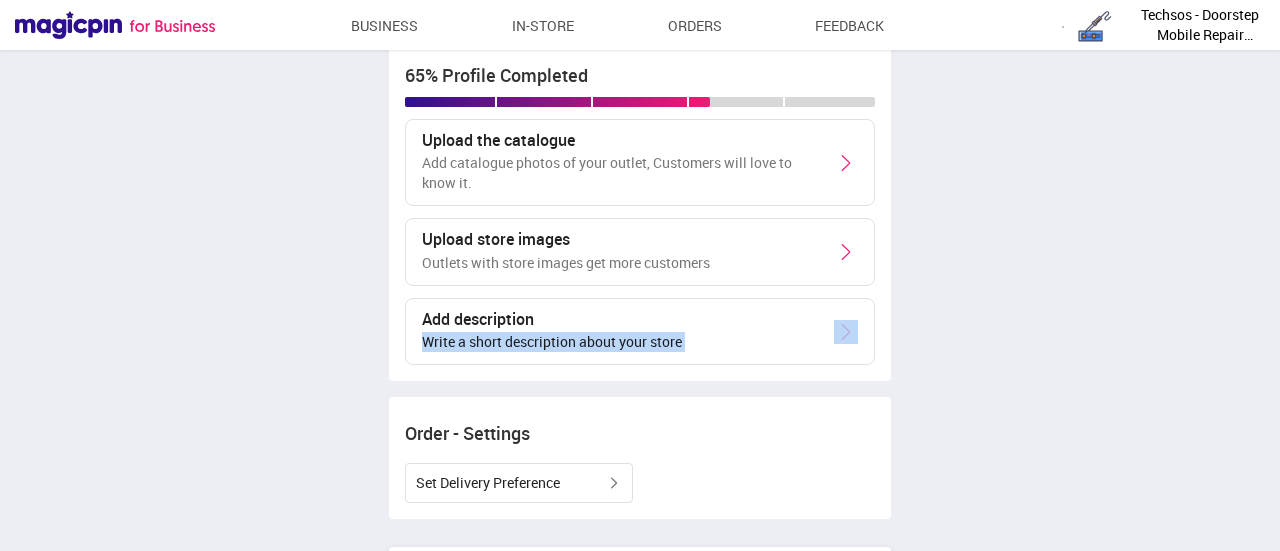 click on "Write a short description about your store" at bounding box center (552, 342) 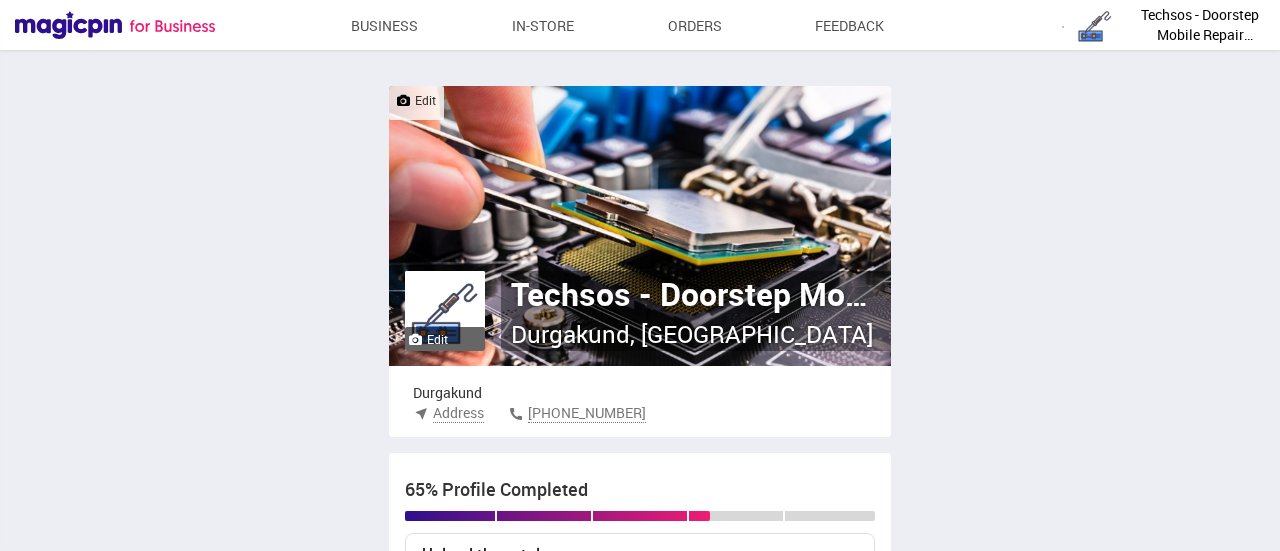 click on "Techsos - Doorstep Mobile Repair [GEOGRAPHIC_DATA]" at bounding box center (1200, 25) 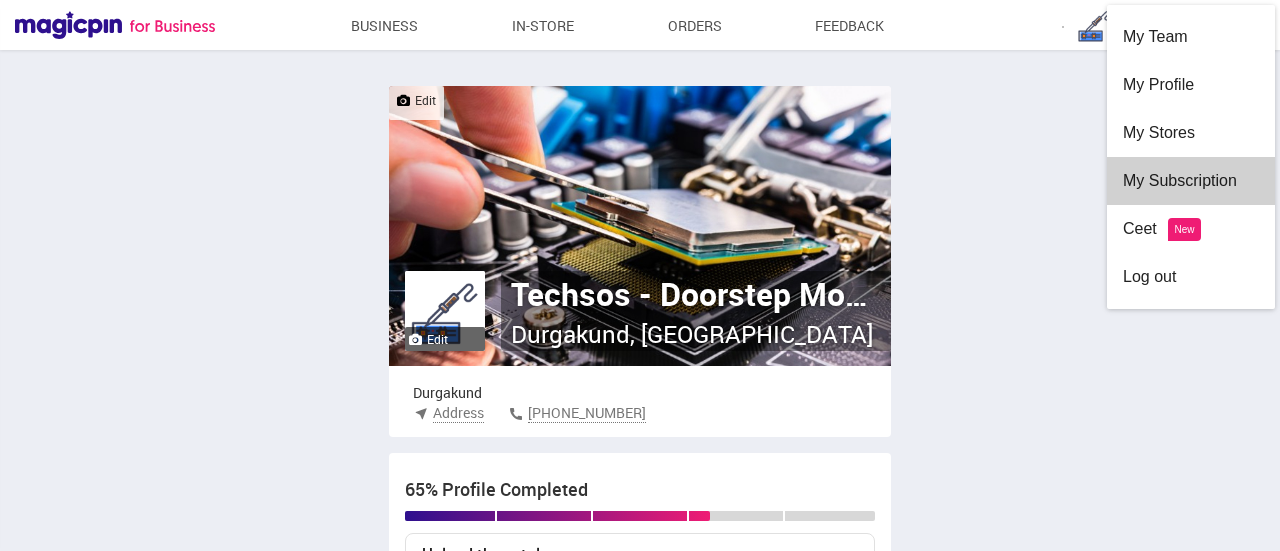 click on "My Subscription" at bounding box center (1191, 181) 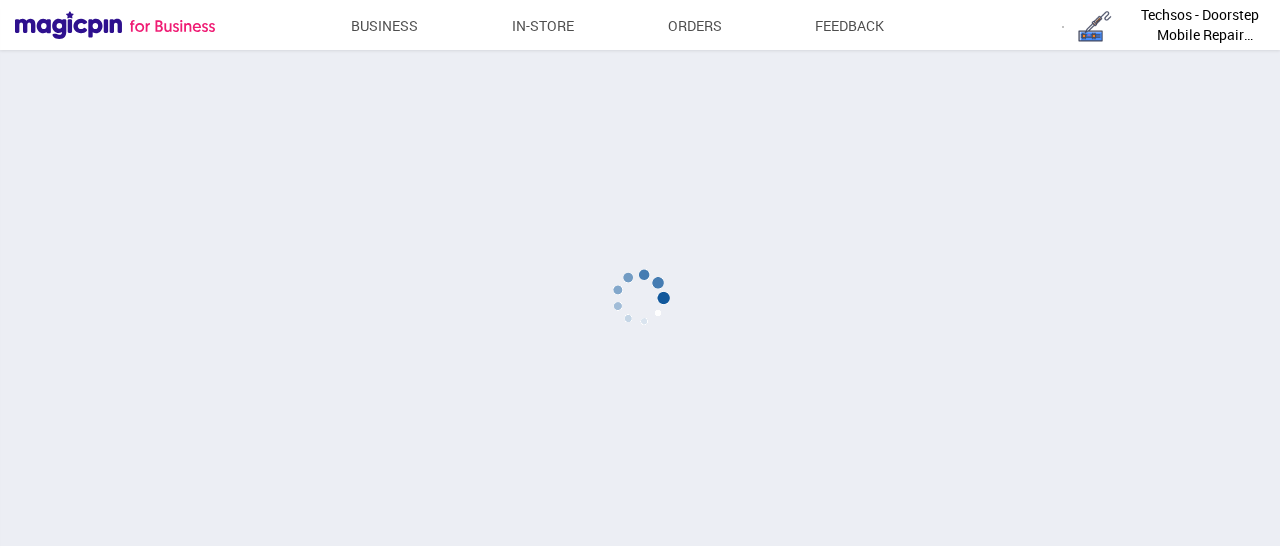 click on "Techsos - Doorstep Mobile Repair [GEOGRAPHIC_DATA]" at bounding box center (1200, 25) 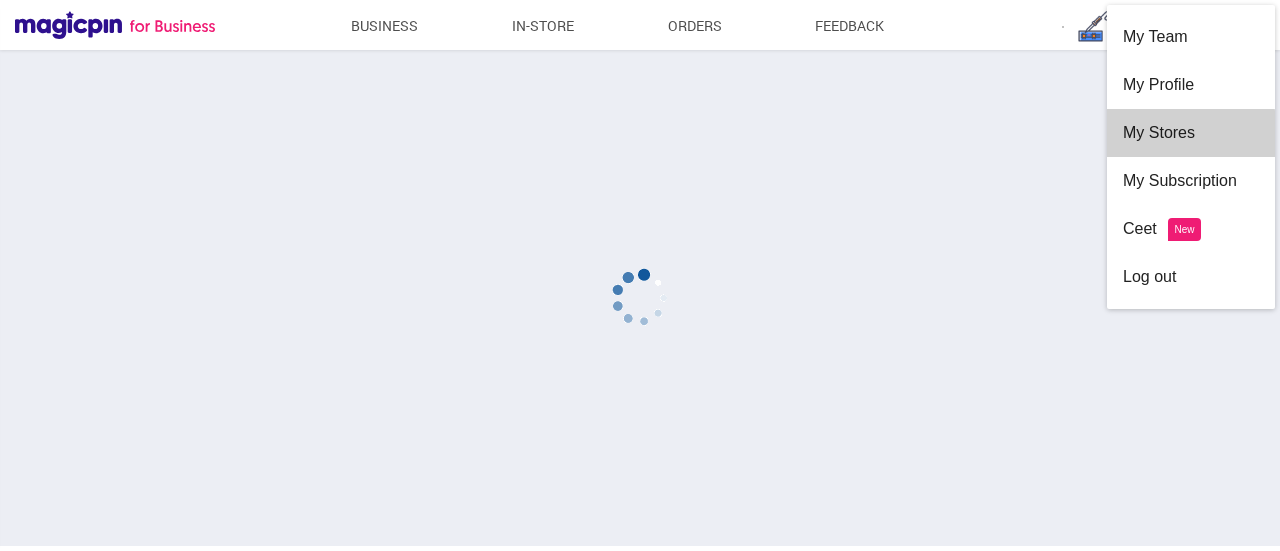 click on "My Stores" at bounding box center (1191, 133) 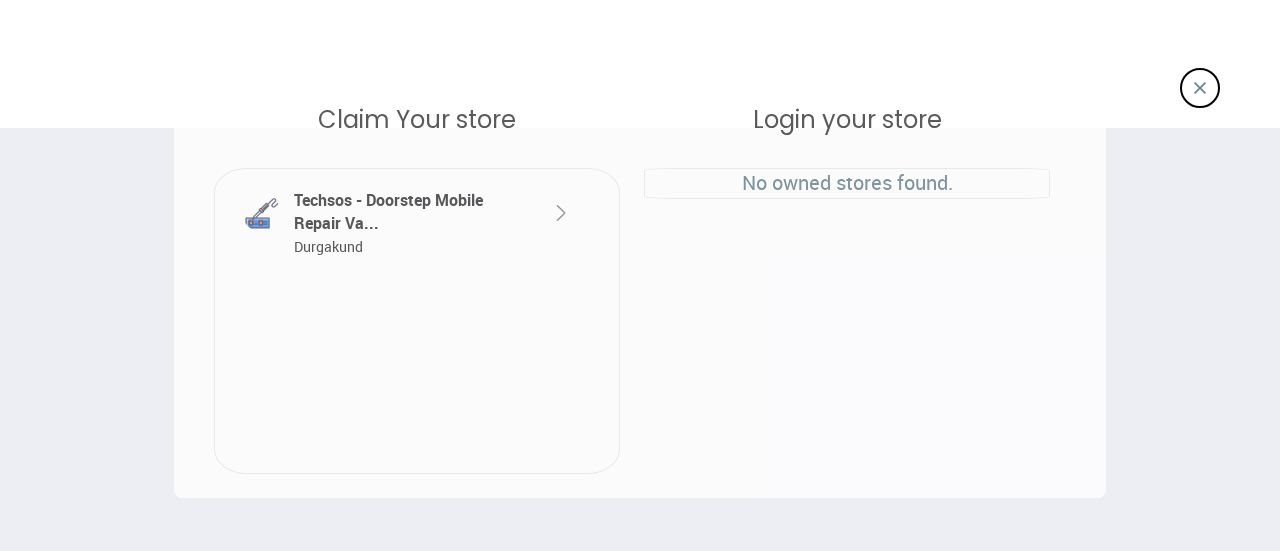 click on "Techsos - Doorstep Mobile Repair Va...   Durgakund" at bounding box center [399, 223] 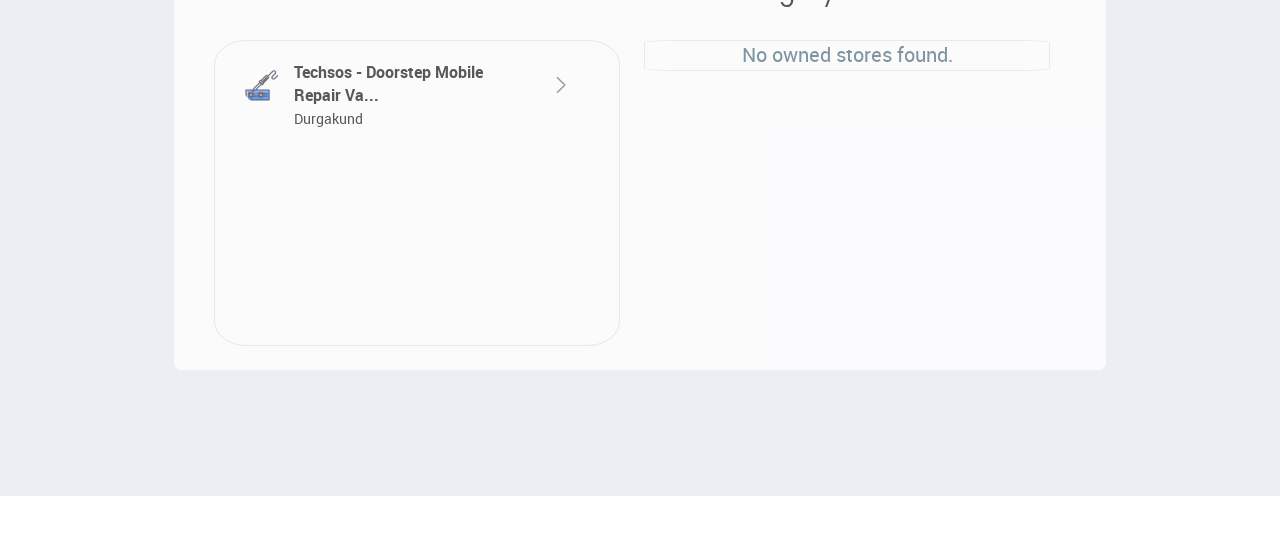 scroll, scrollTop: 0, scrollLeft: 0, axis: both 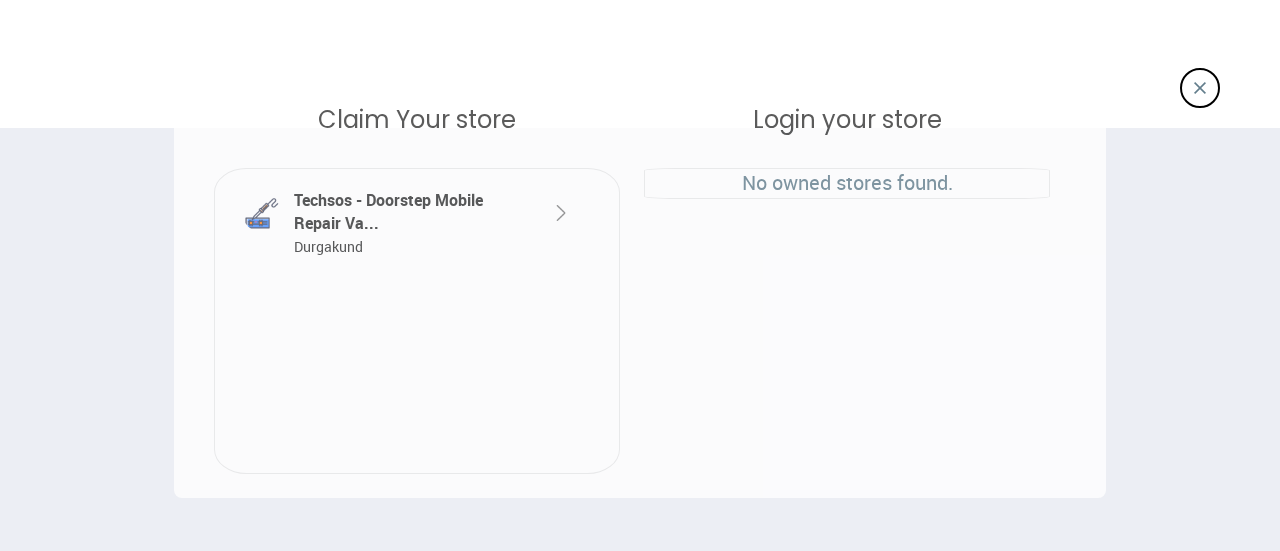 click at bounding box center [1200, 88] 